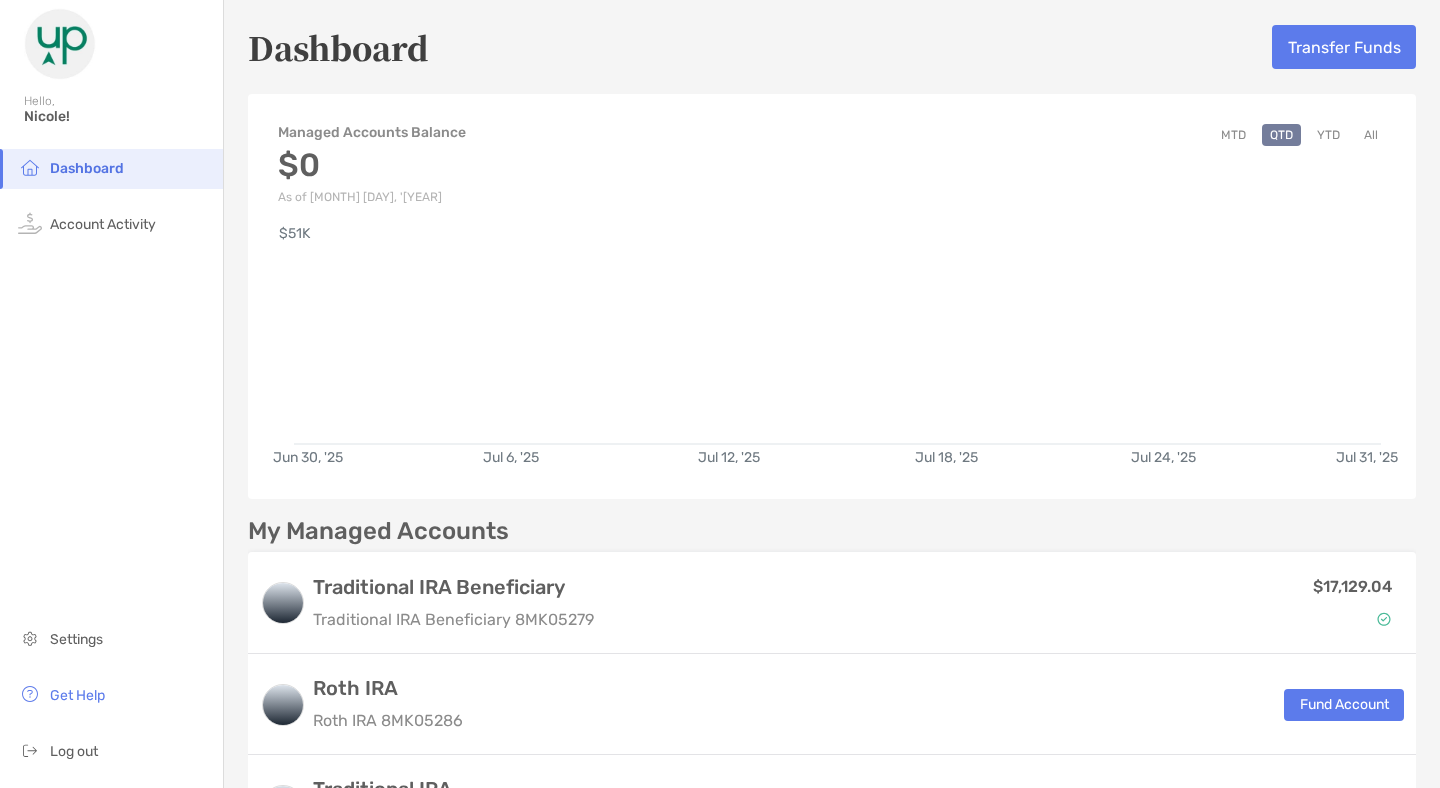scroll, scrollTop: 0, scrollLeft: 0, axis: both 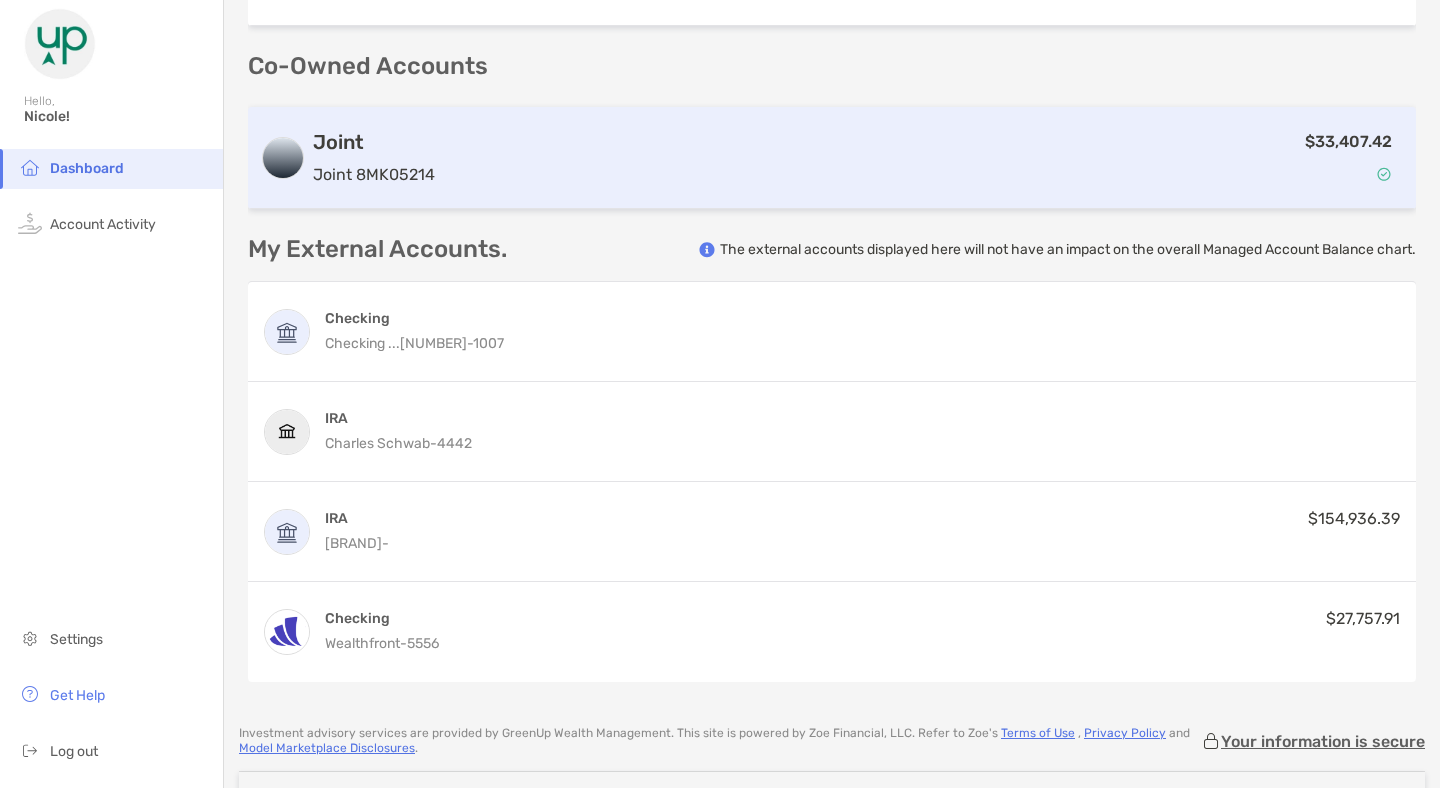 click on "$33,407.42" at bounding box center (923, 158) 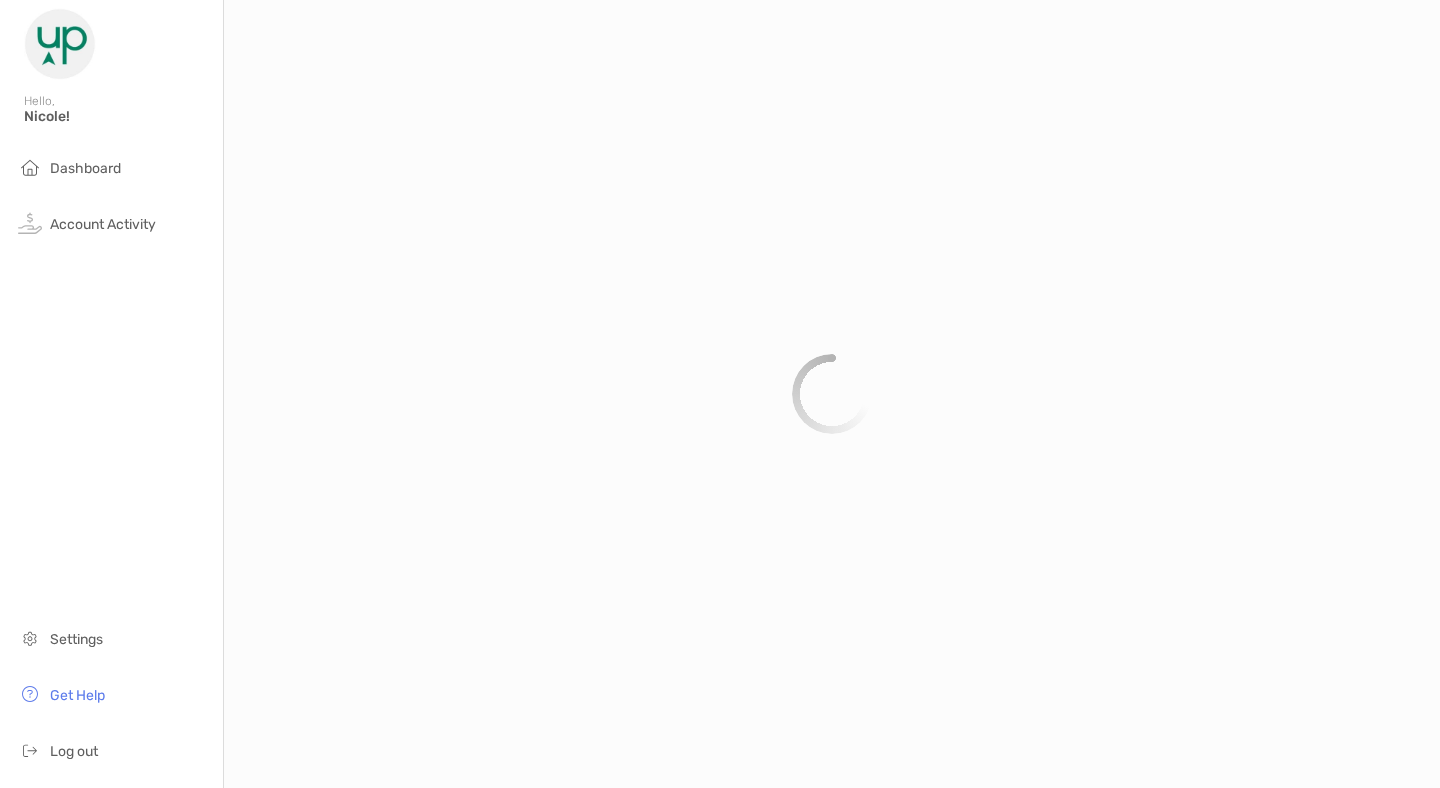 scroll, scrollTop: 0, scrollLeft: 0, axis: both 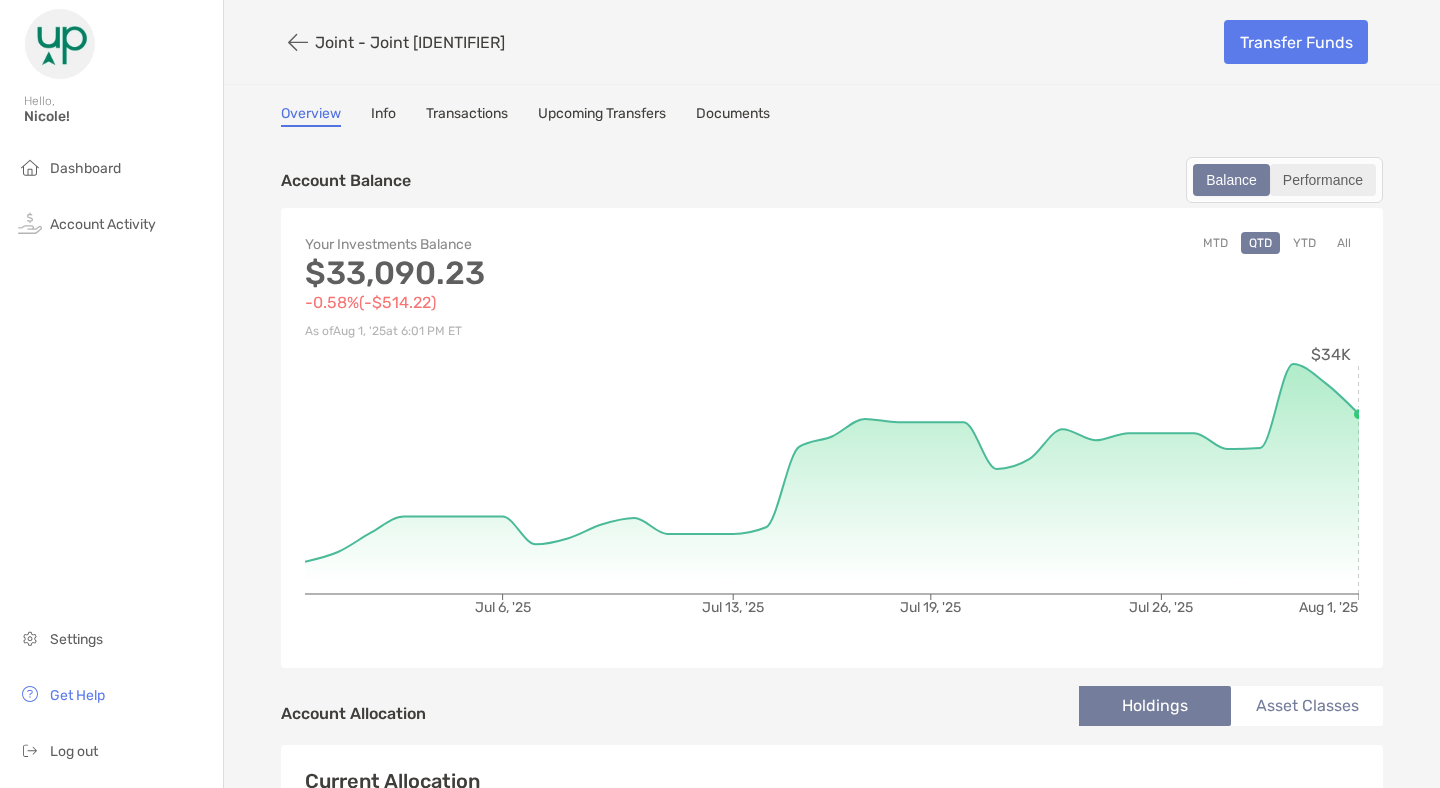 click on "Performance" at bounding box center (1323, 180) 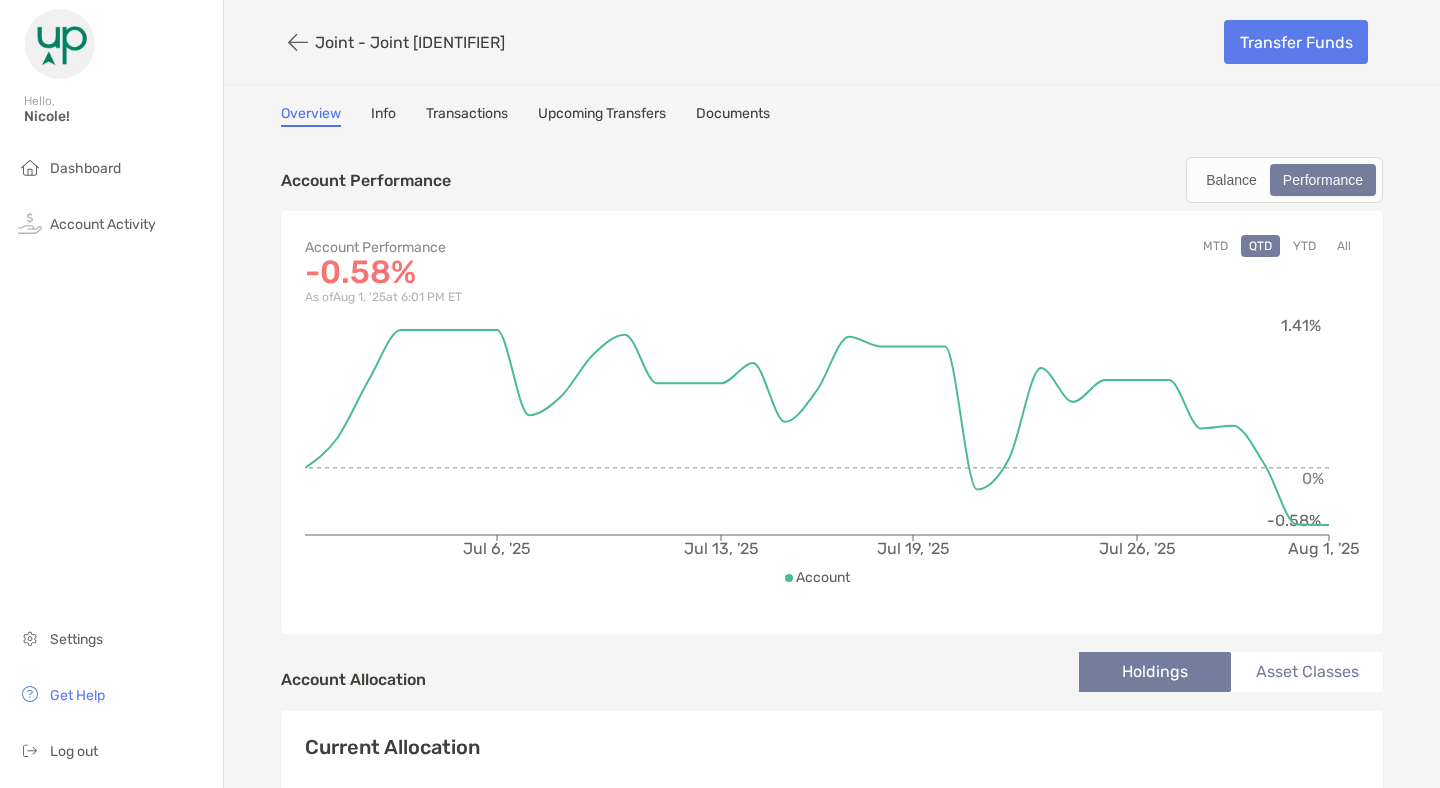 click on "Transactions" at bounding box center [467, 116] 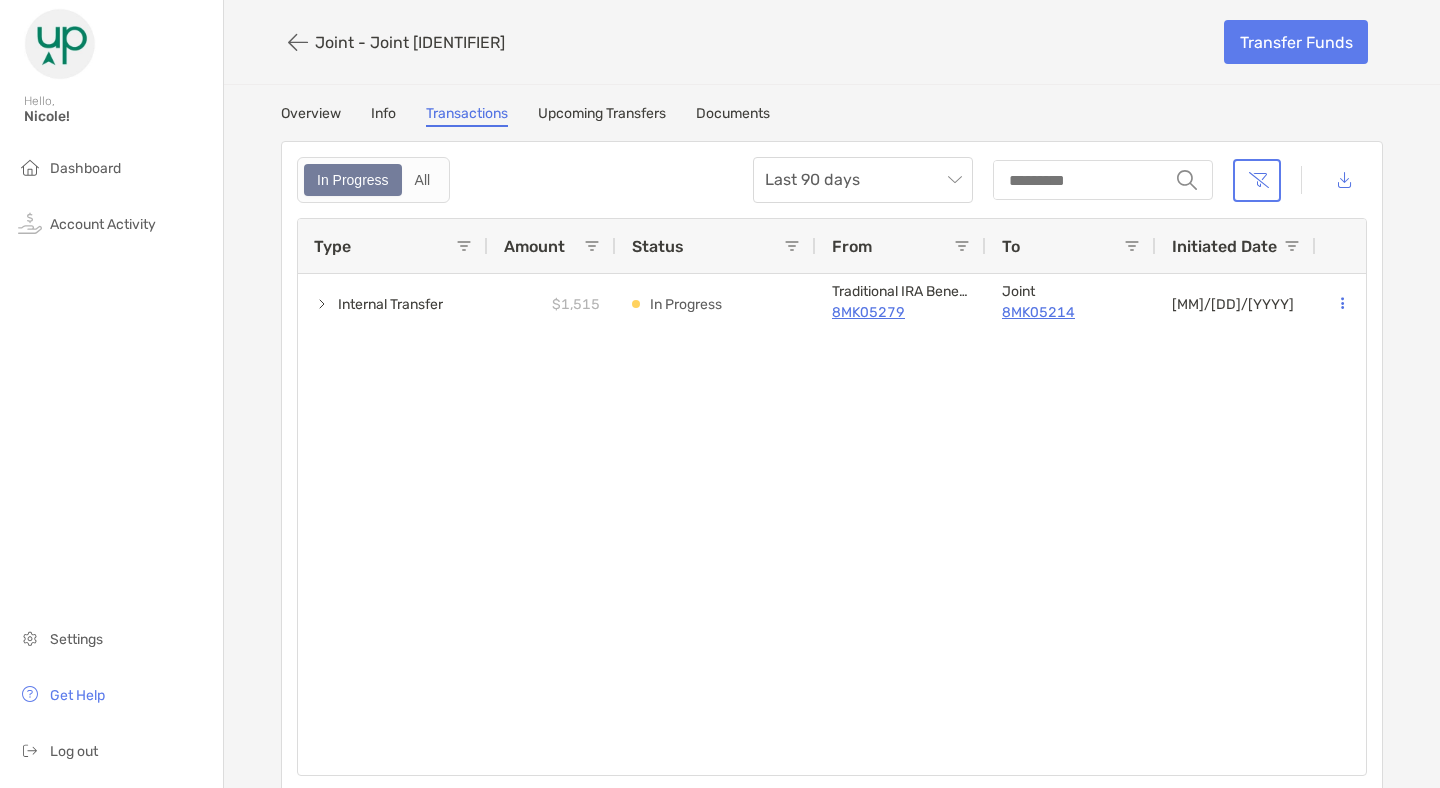 click on "Overview" at bounding box center (311, 116) 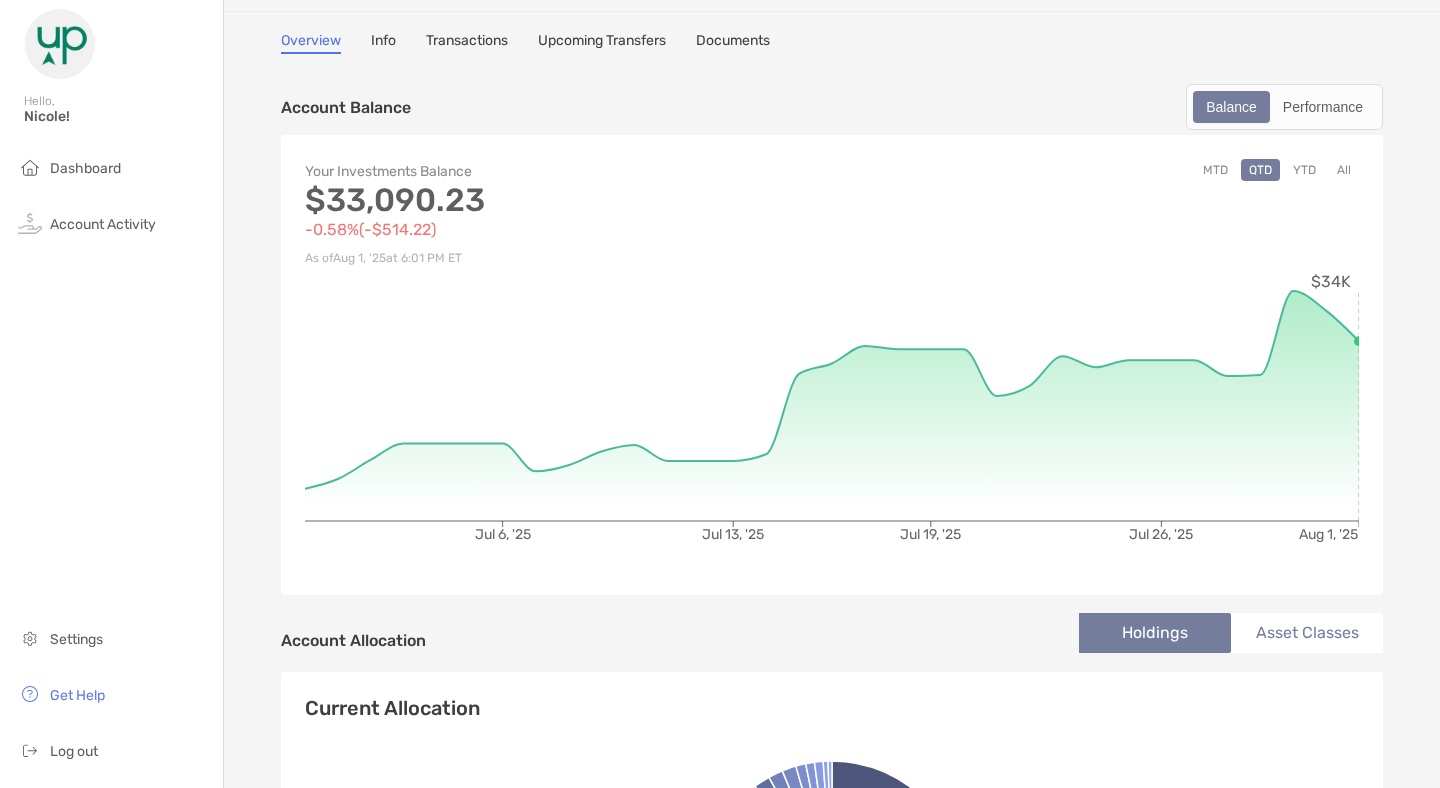 scroll, scrollTop: 0, scrollLeft: 0, axis: both 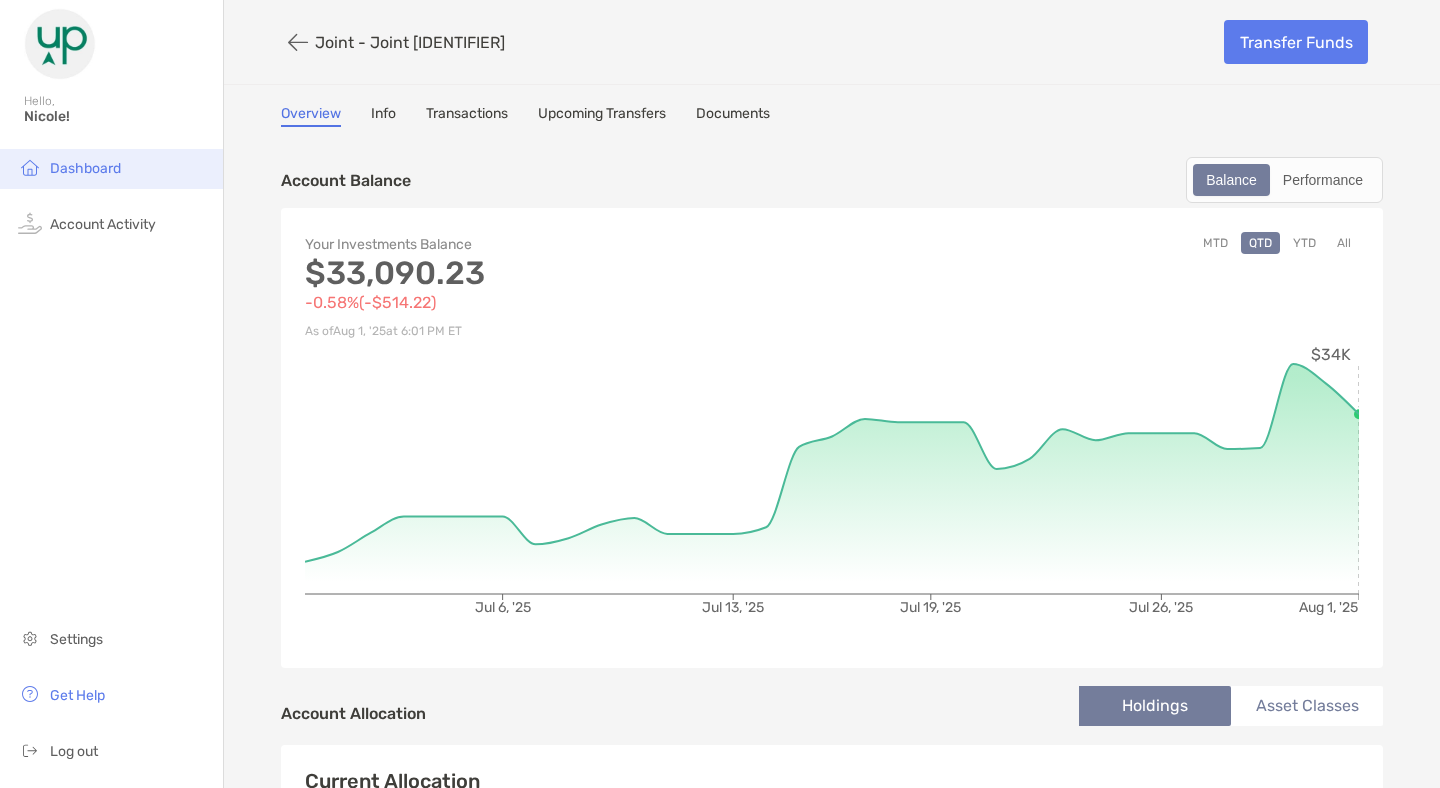 click on "Dashboard" at bounding box center [111, 169] 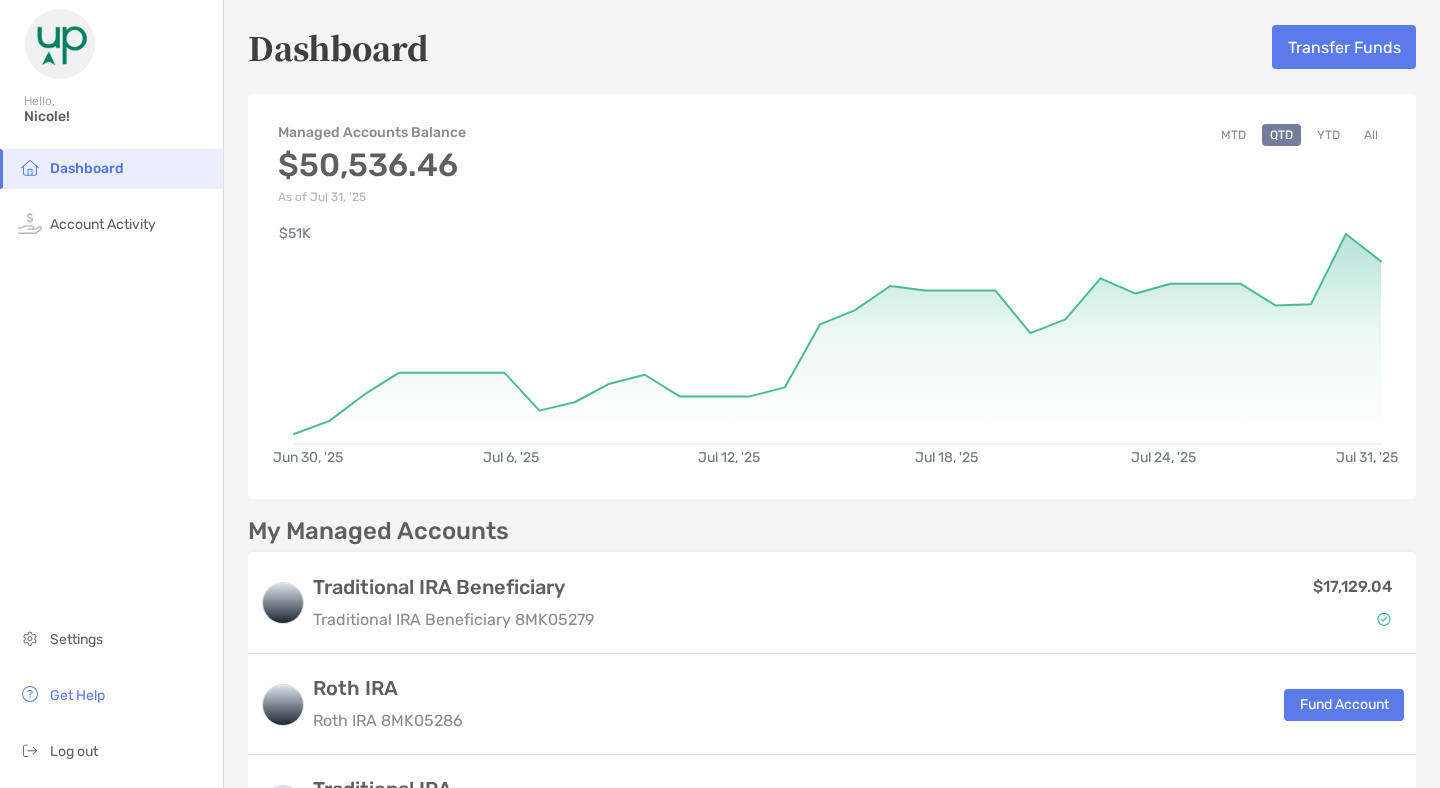 click on "All" at bounding box center [1371, 135] 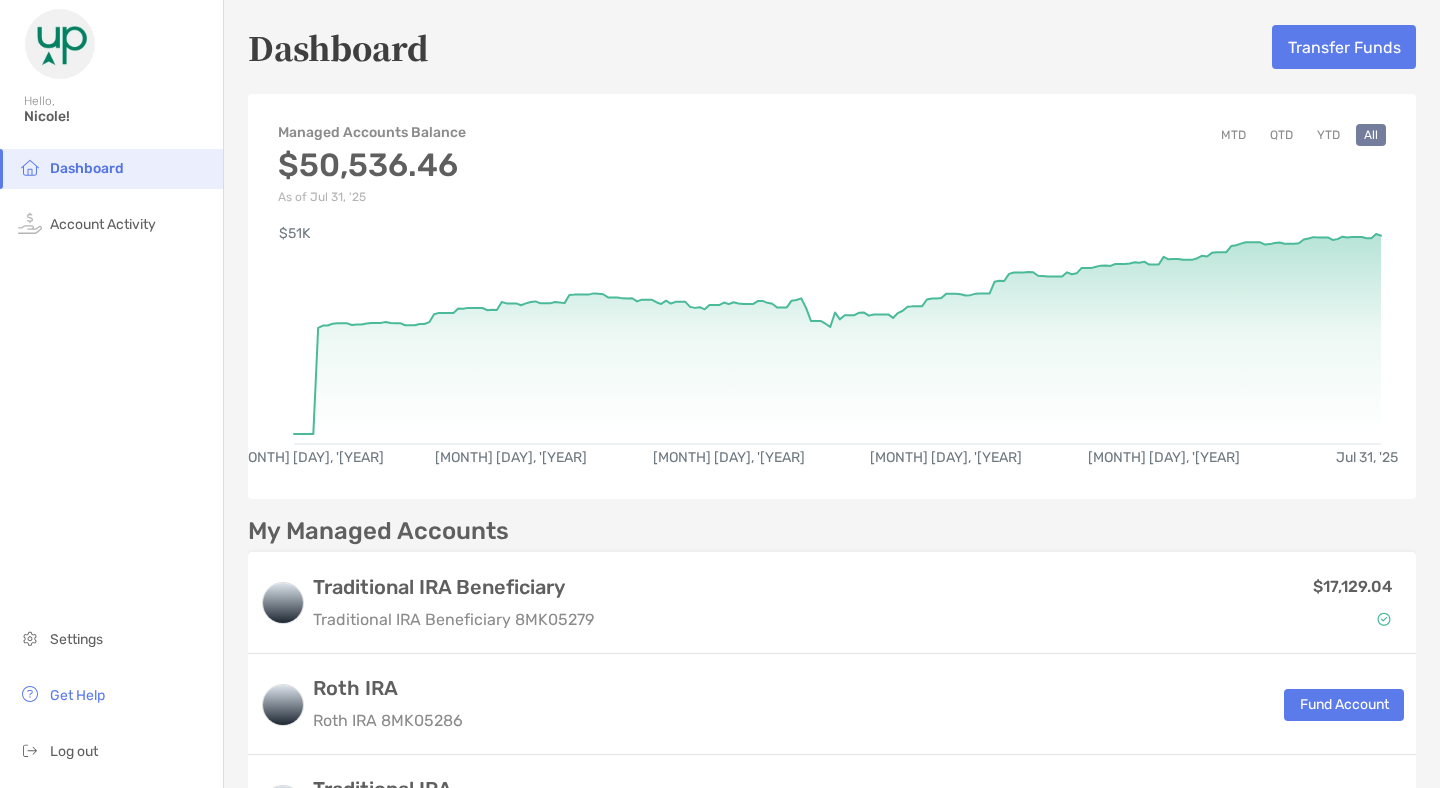 click on "YTD" at bounding box center (1328, 135) 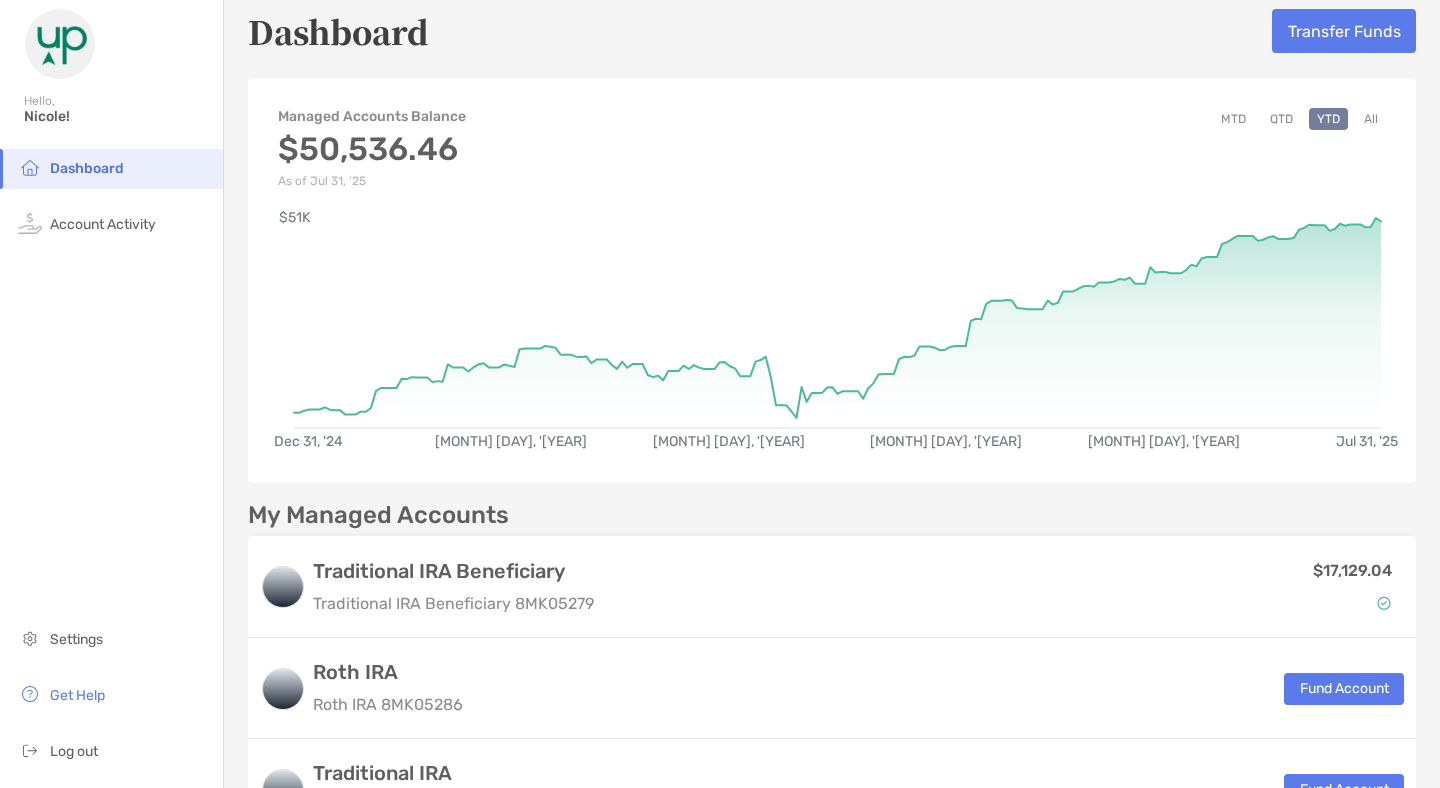 scroll, scrollTop: 0, scrollLeft: 0, axis: both 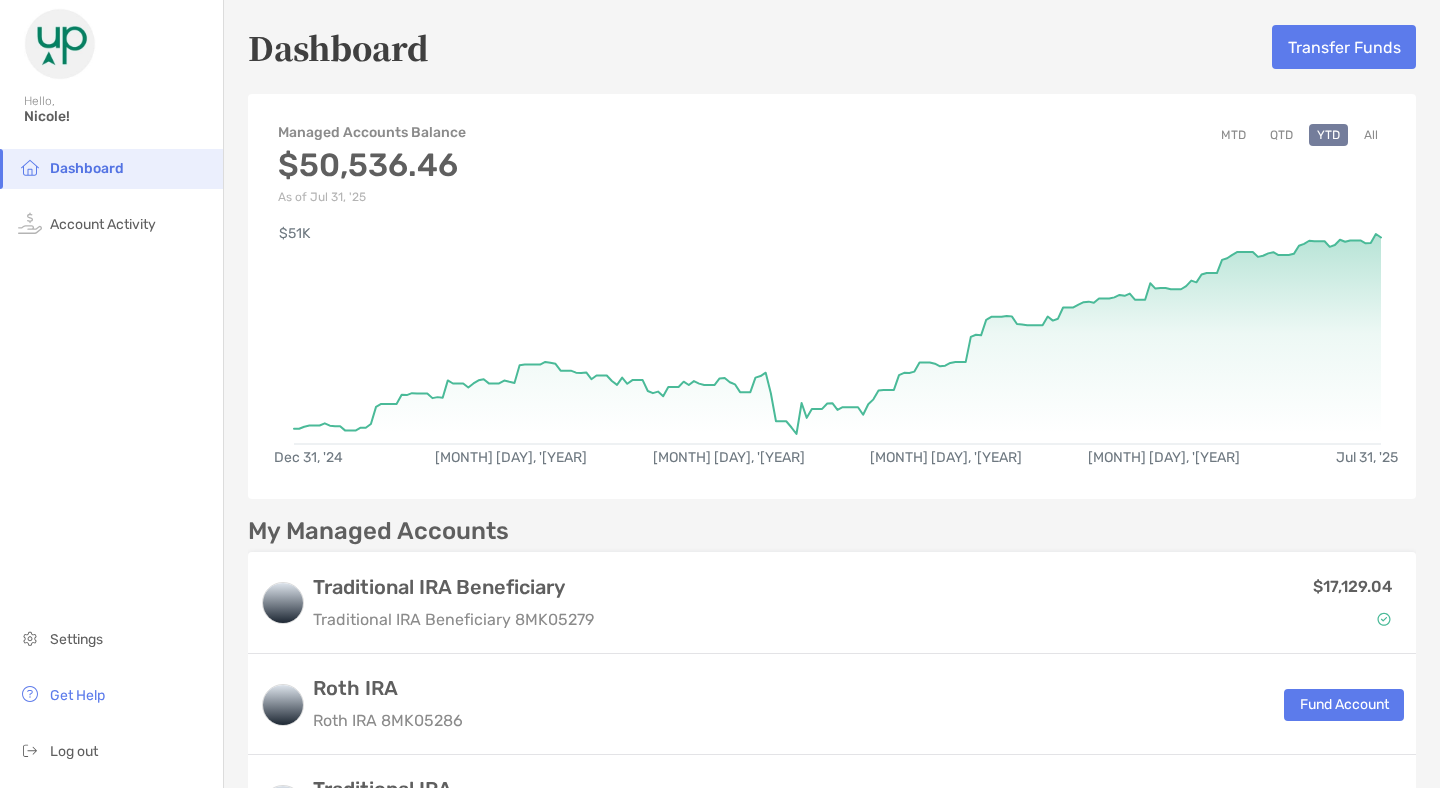 click on "All" at bounding box center (1371, 135) 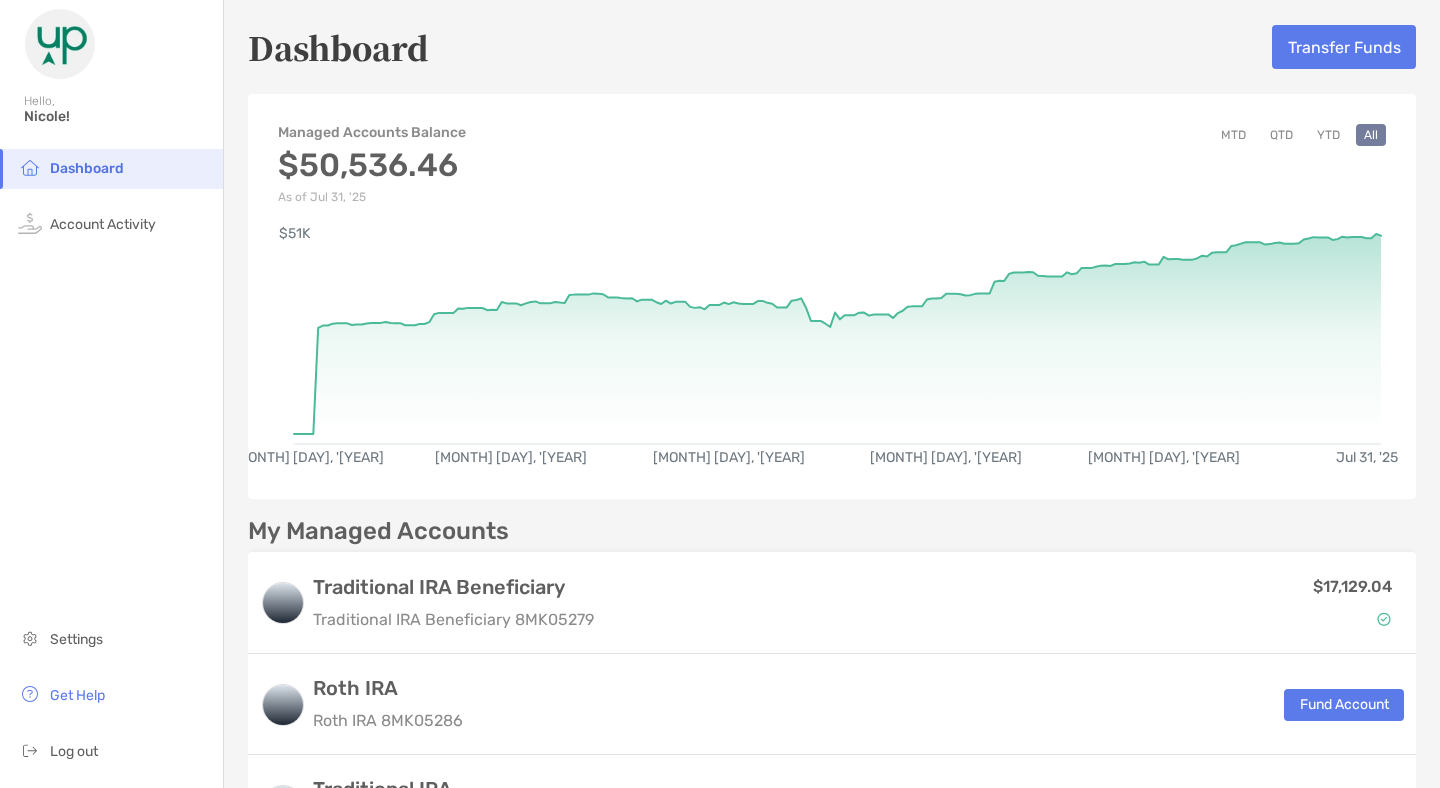 click on "MTD" at bounding box center [1233, 135] 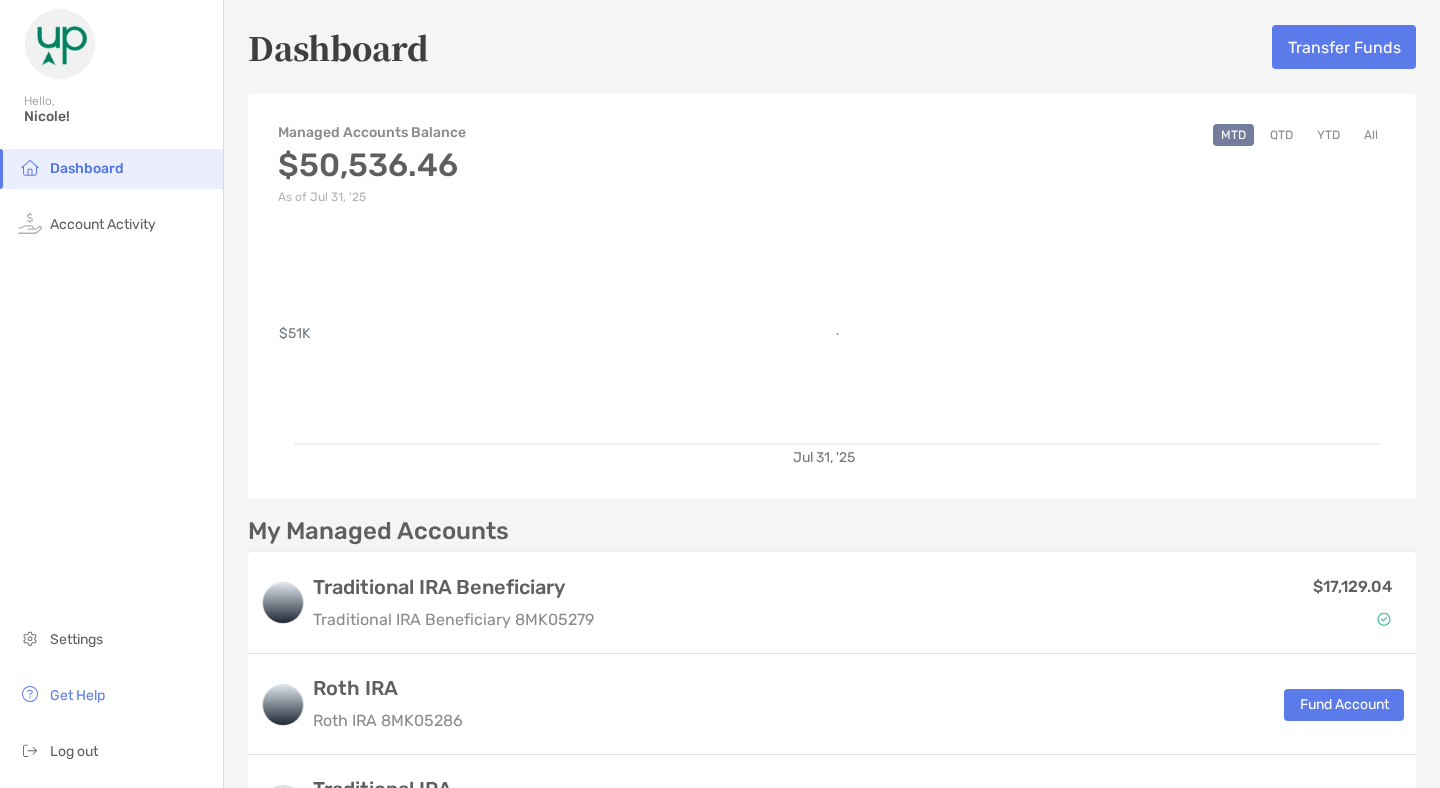 click on "QTD" at bounding box center (1281, 135) 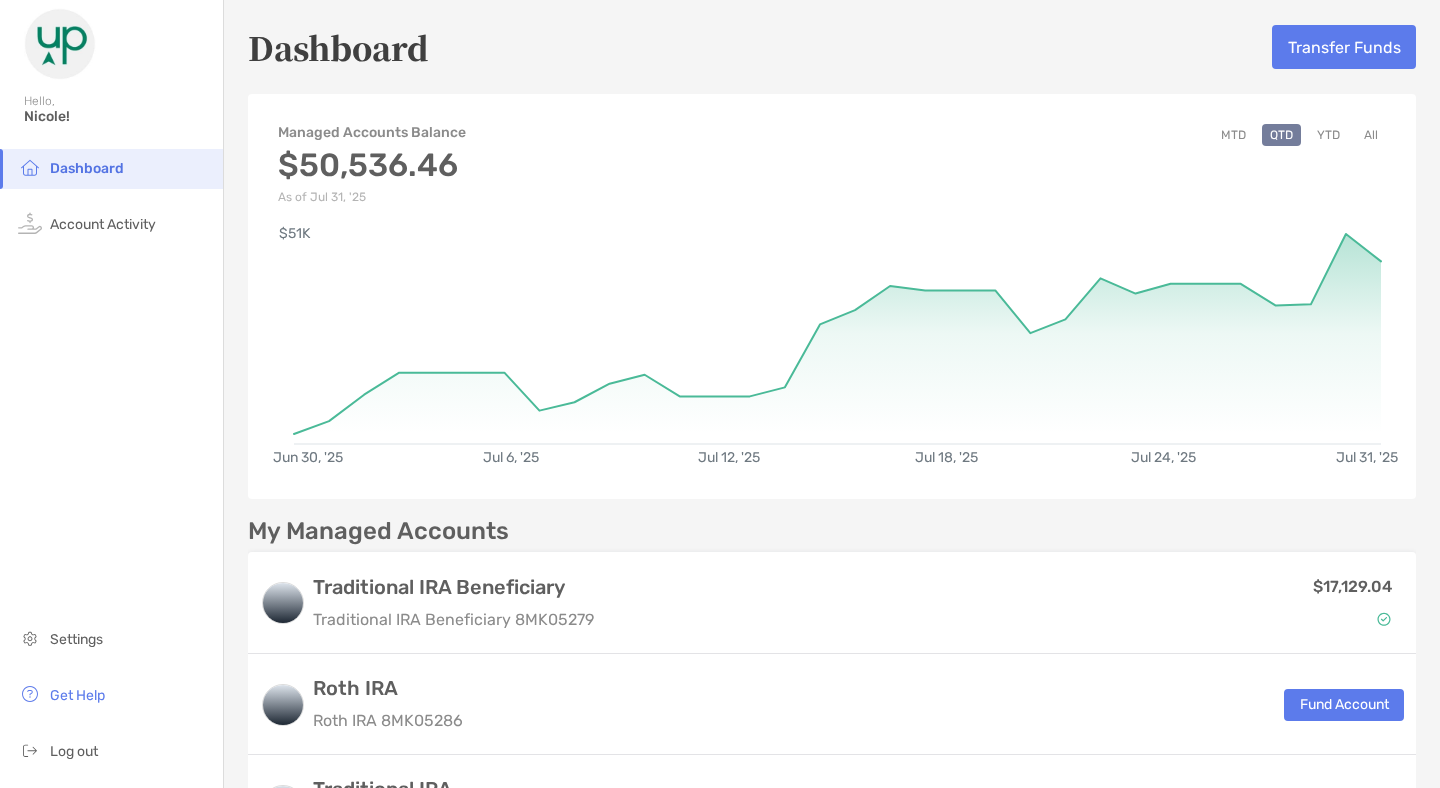 click on "Dashboard" at bounding box center [111, 169] 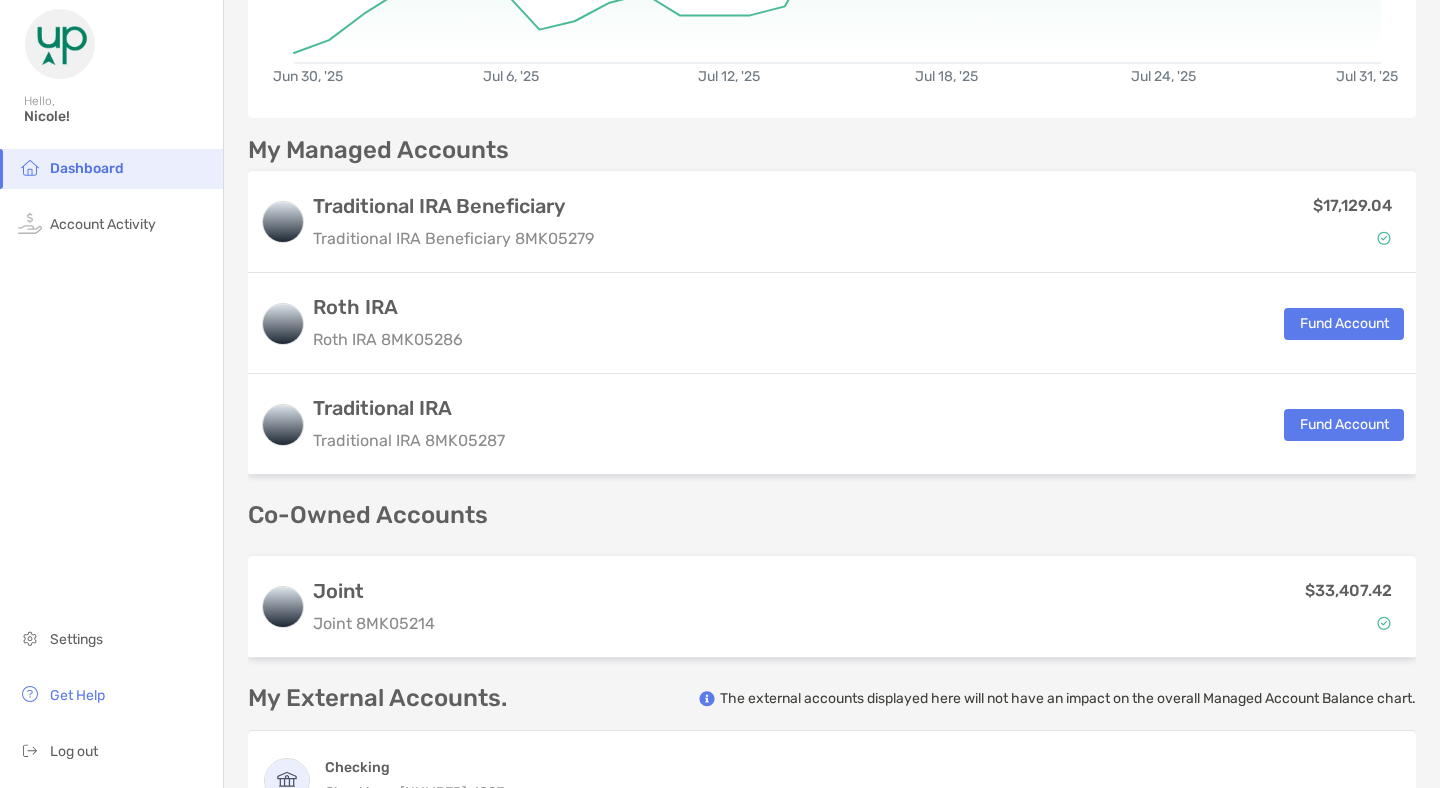 scroll, scrollTop: 646, scrollLeft: 0, axis: vertical 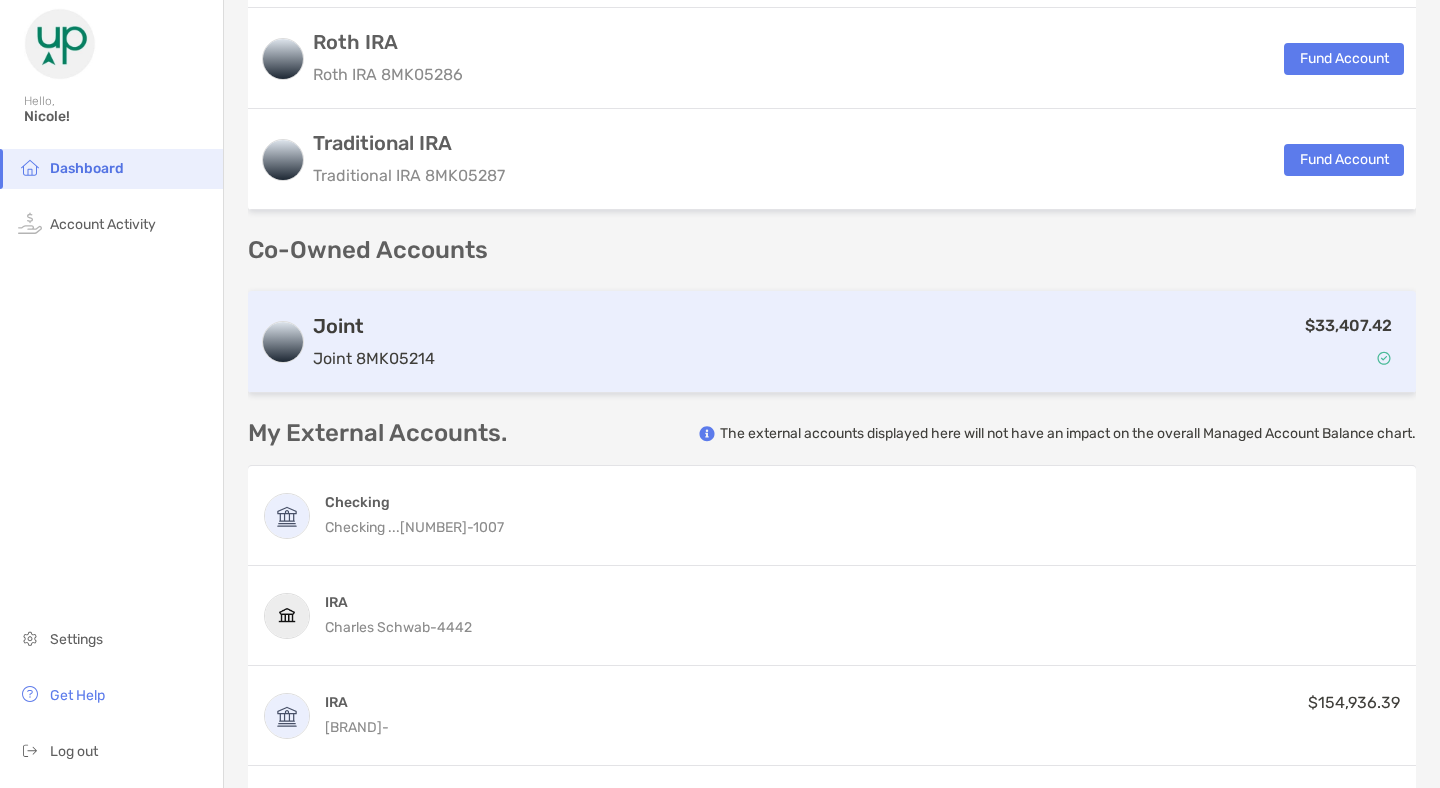click on "$33,407.42" at bounding box center [923, 342] 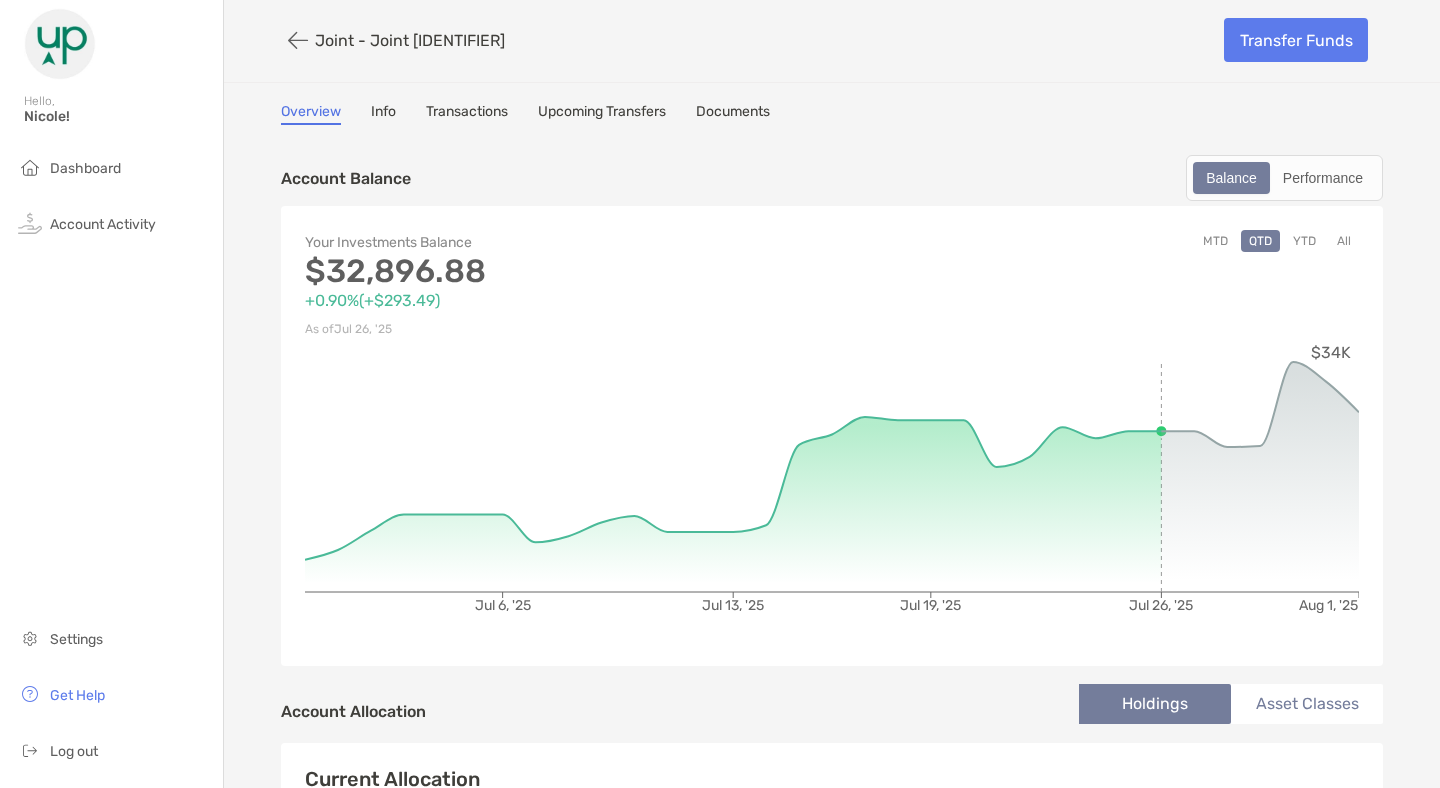 scroll, scrollTop: 3, scrollLeft: 0, axis: vertical 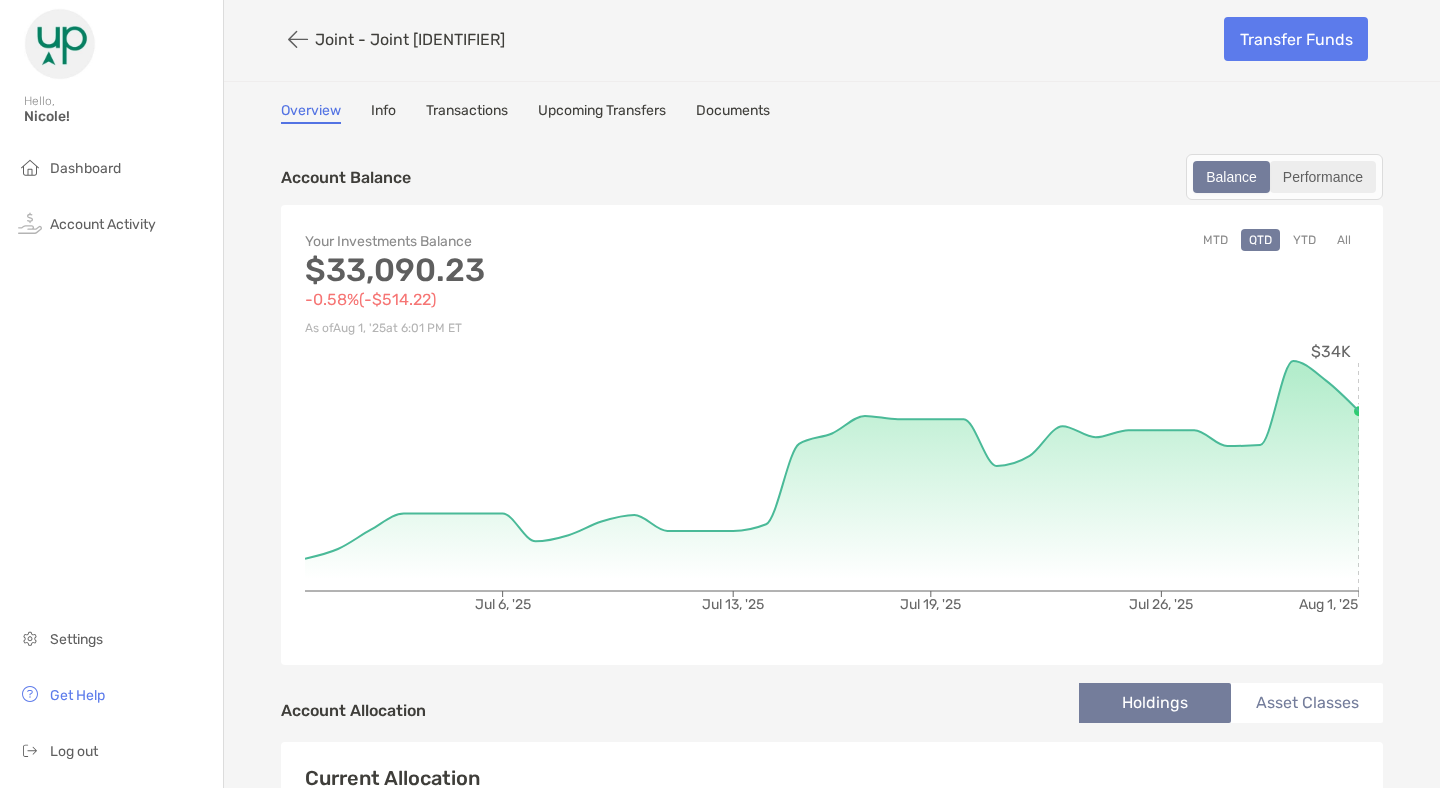 click on "Performance" at bounding box center [1323, 177] 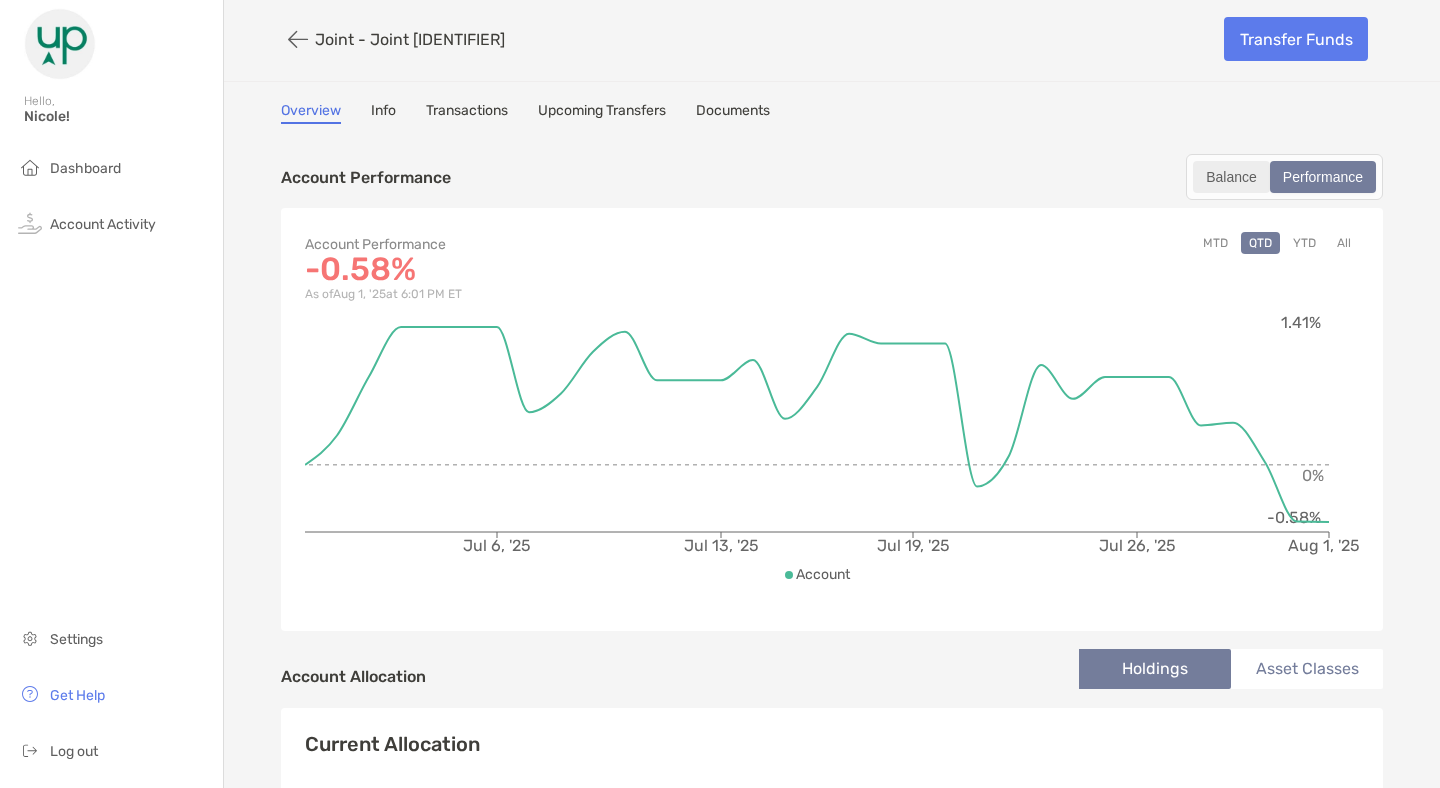 click on "Balance" at bounding box center (1231, 177) 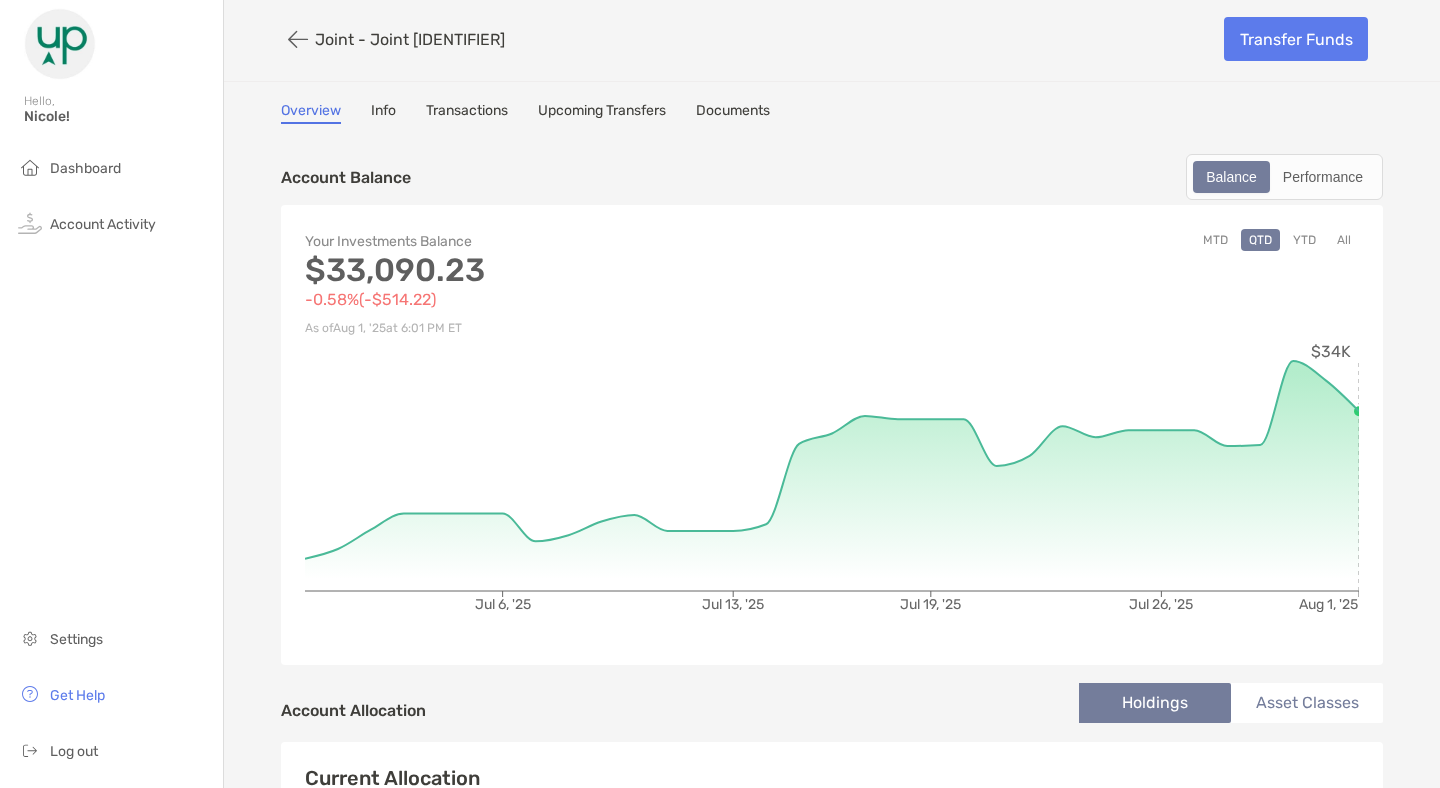 click on "YTD" at bounding box center [1304, 240] 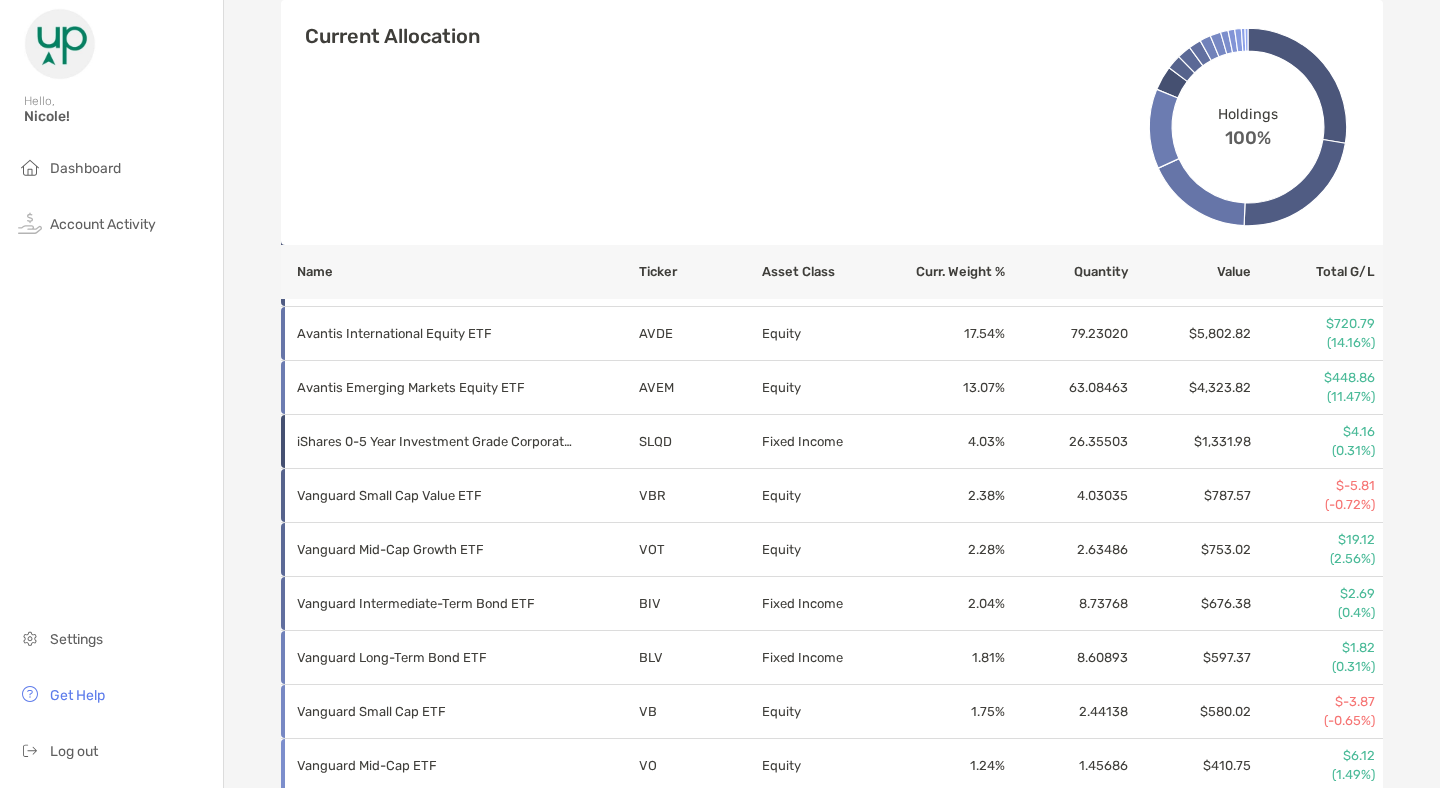 scroll, scrollTop: 0, scrollLeft: 0, axis: both 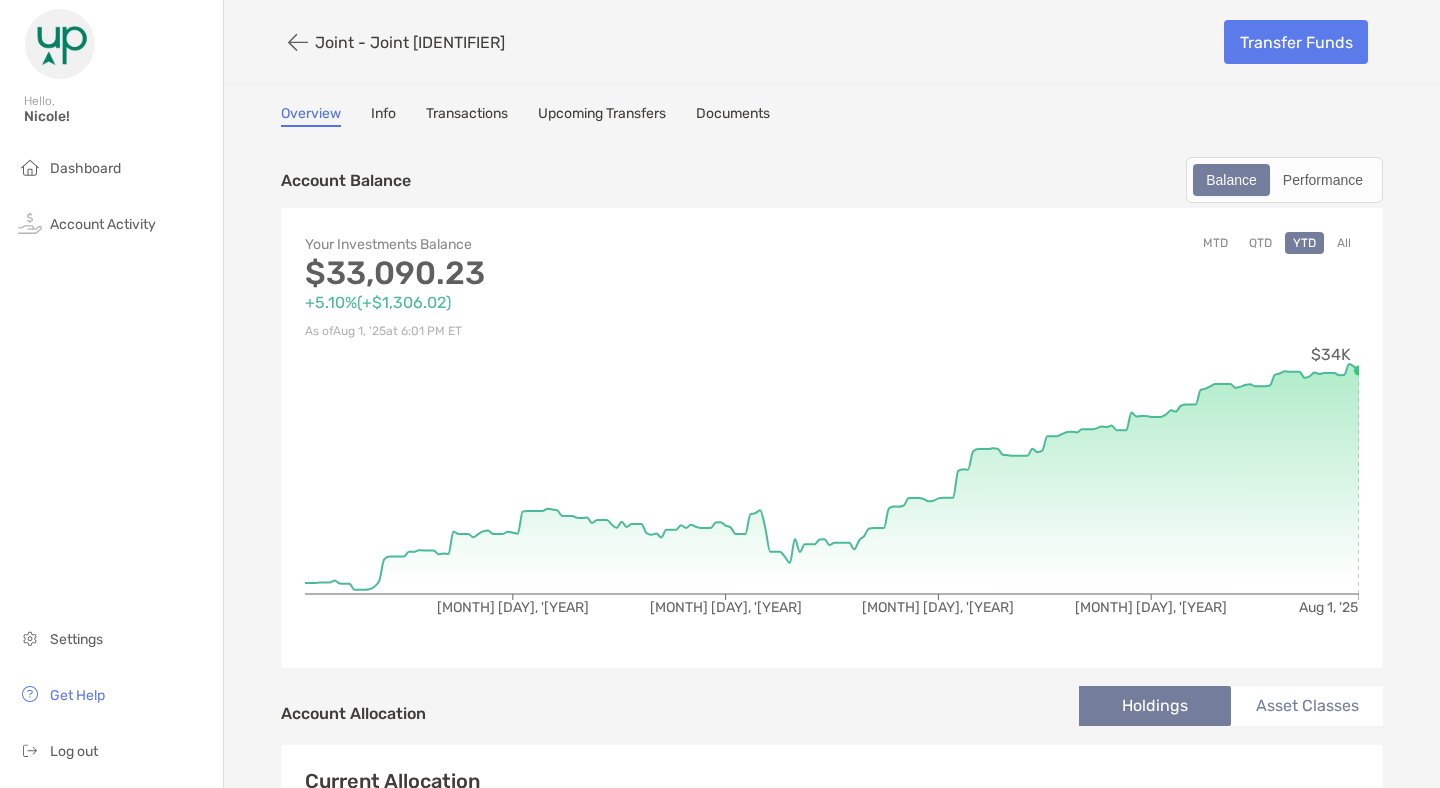 click on "Info" at bounding box center (383, 116) 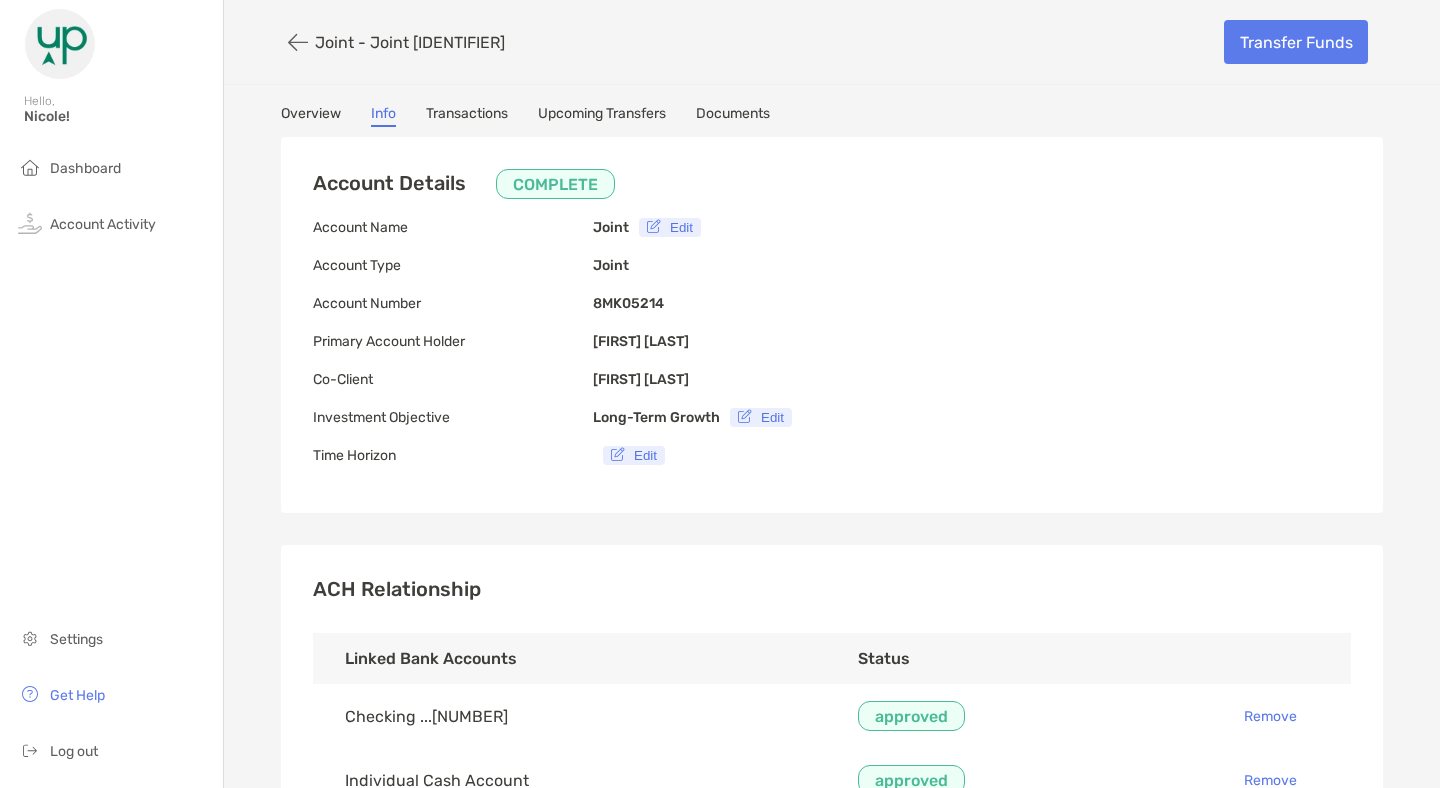 click on "Transactions" at bounding box center (467, 116) 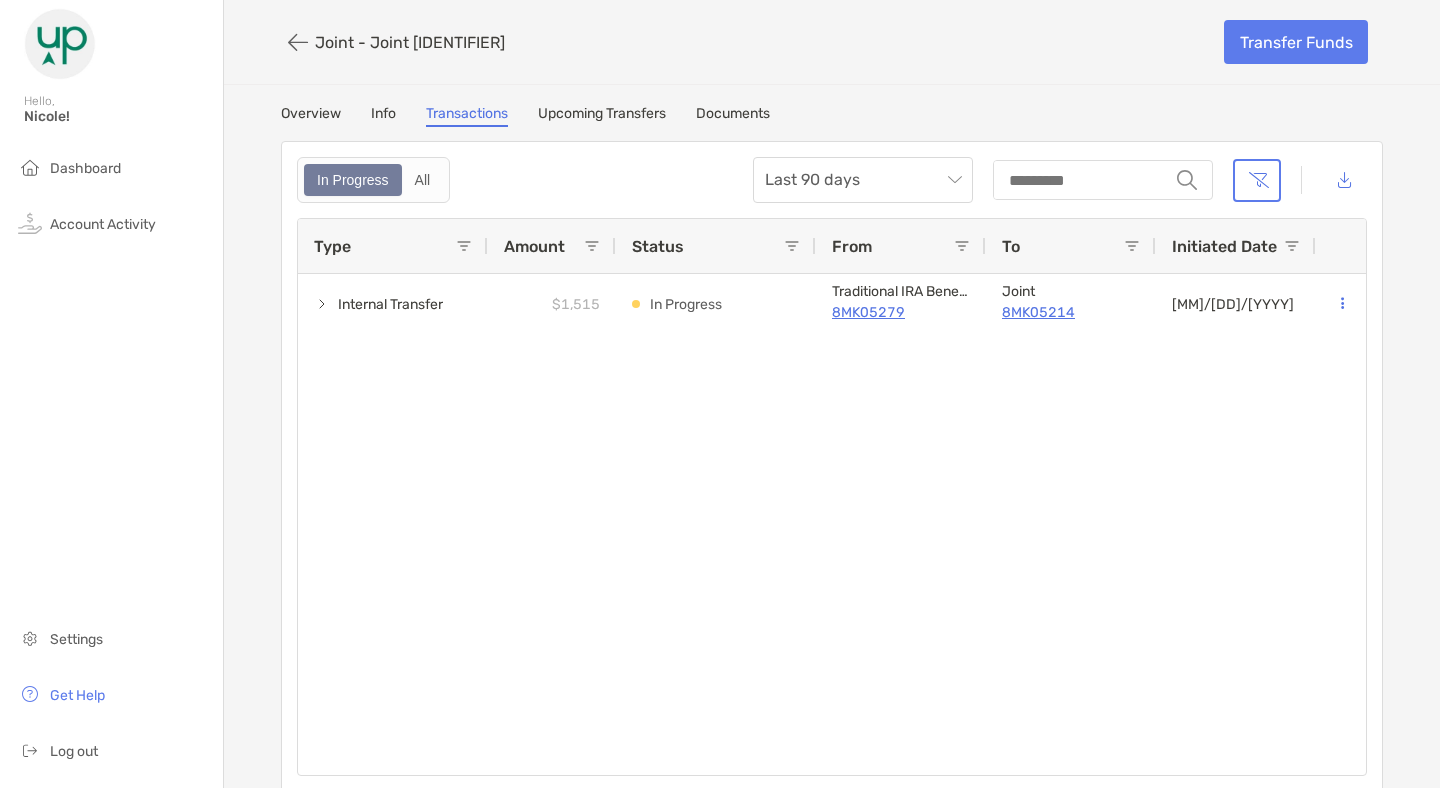 click on "Upcoming Transfers" at bounding box center [602, 116] 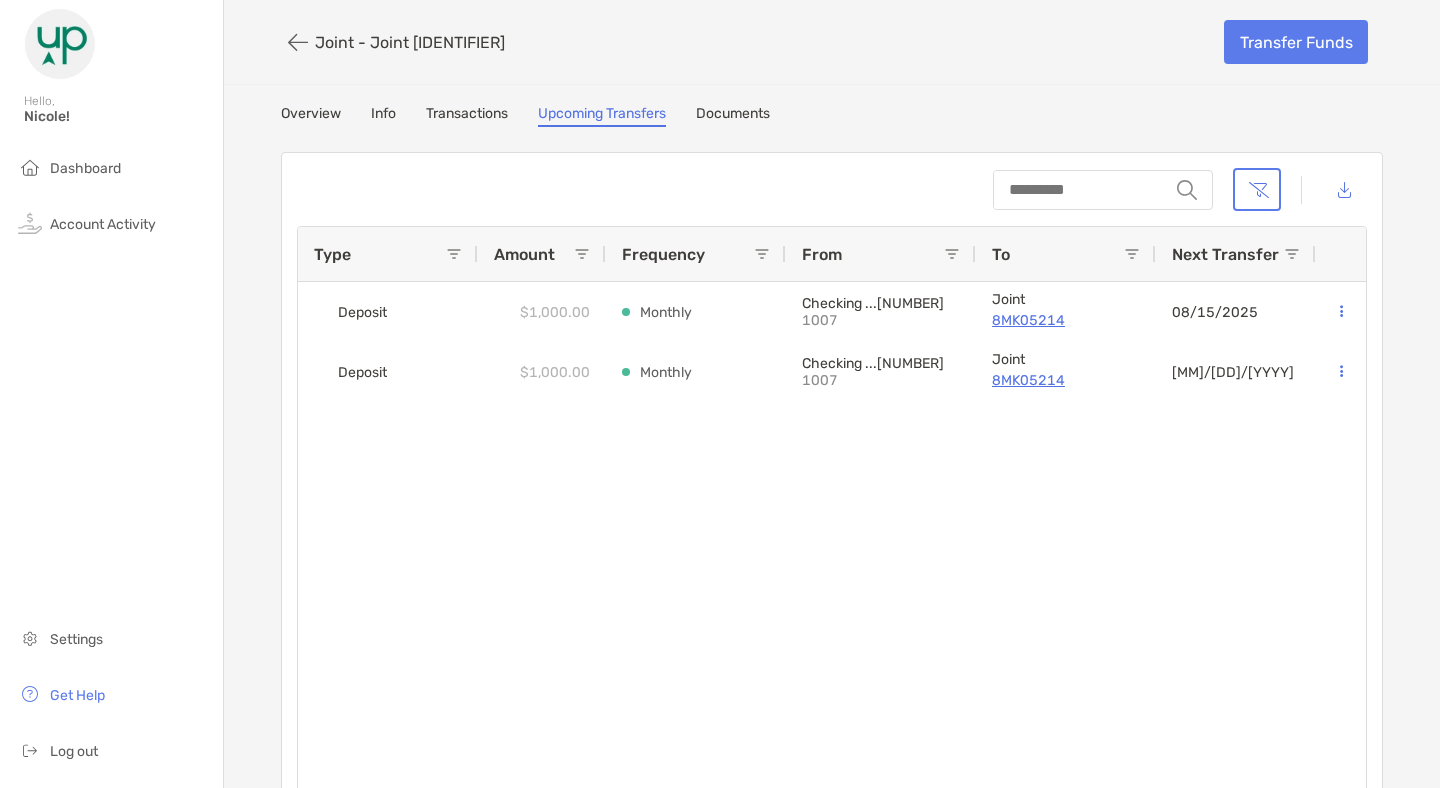 click on "Documents" at bounding box center (733, 116) 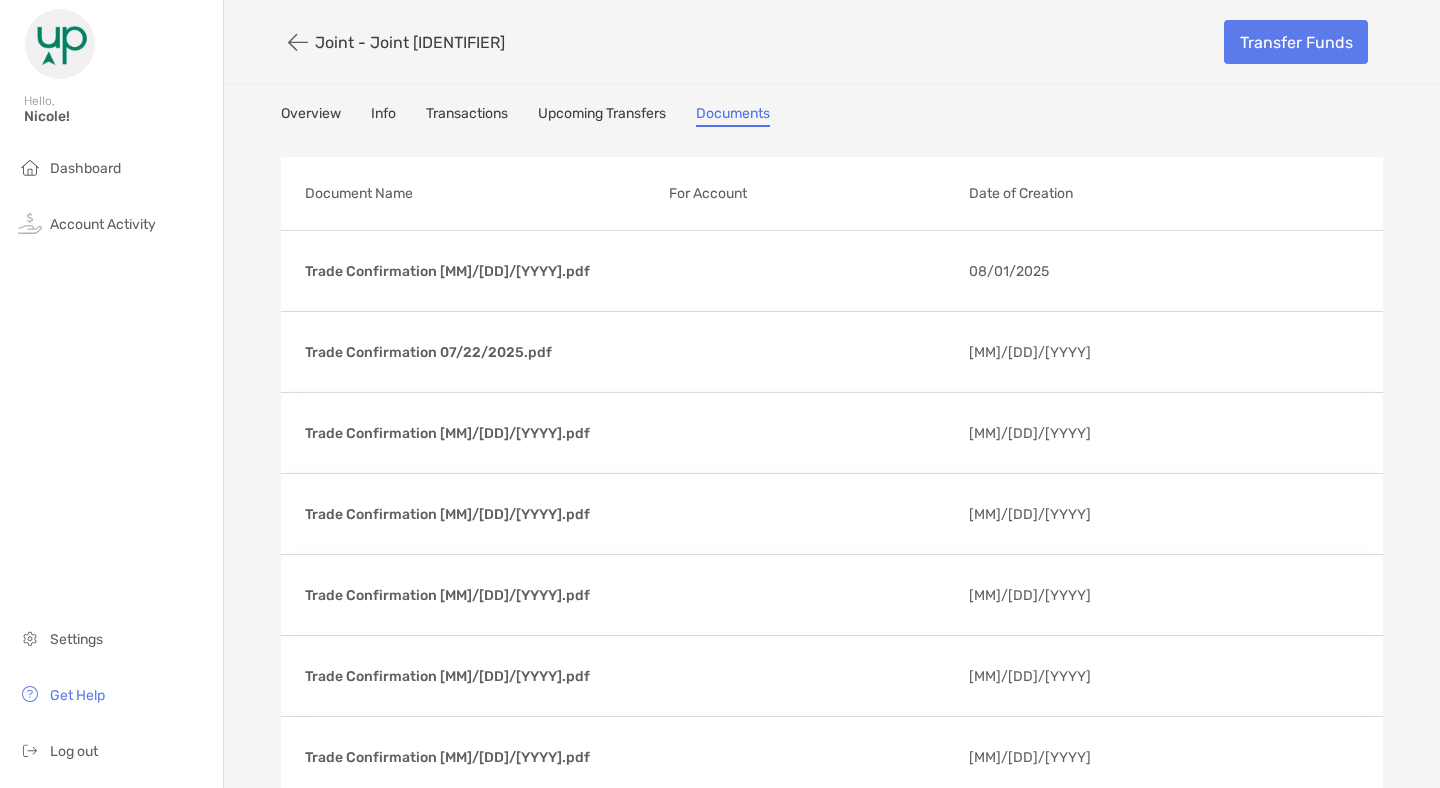 click on "Overview" at bounding box center (311, 116) 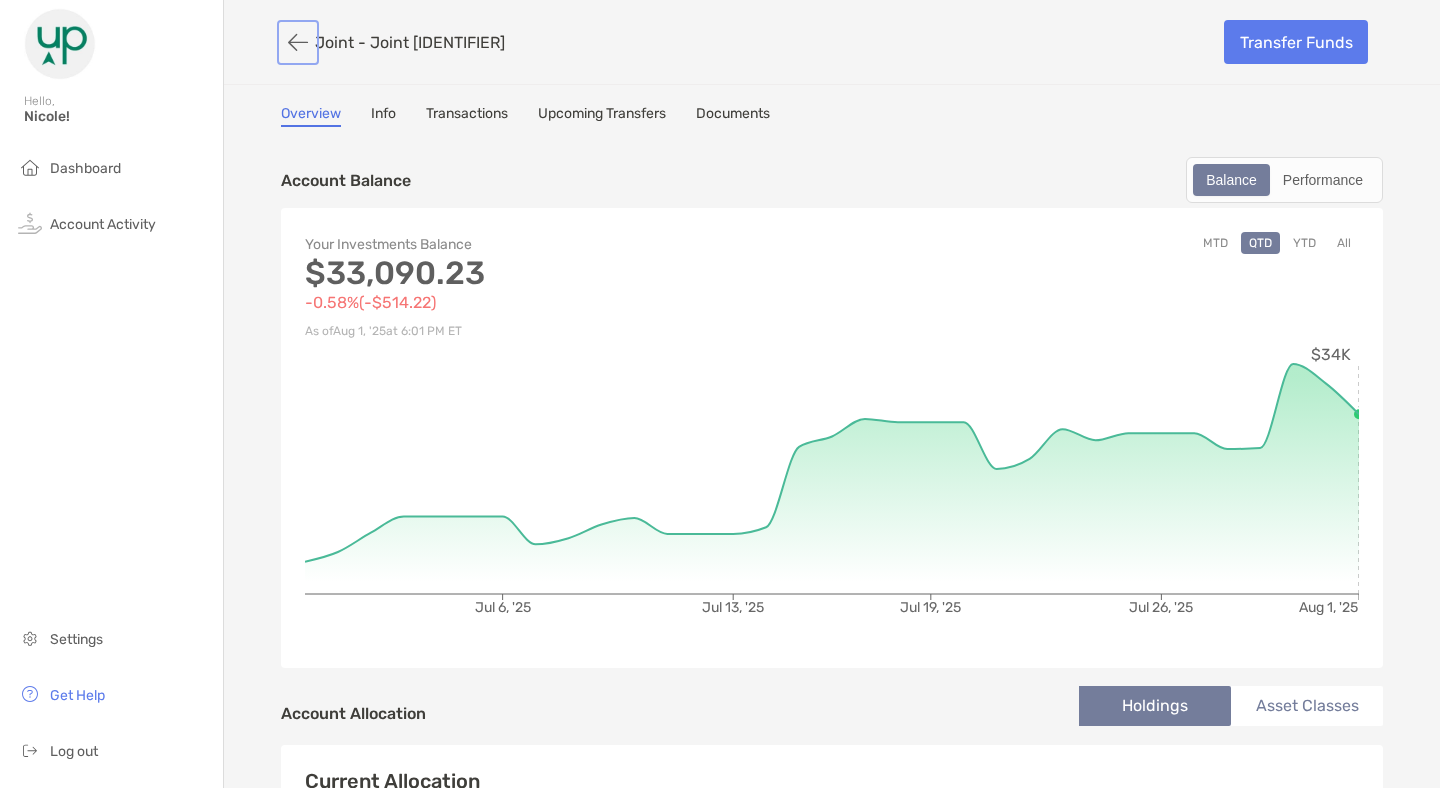 click at bounding box center [298, 42] 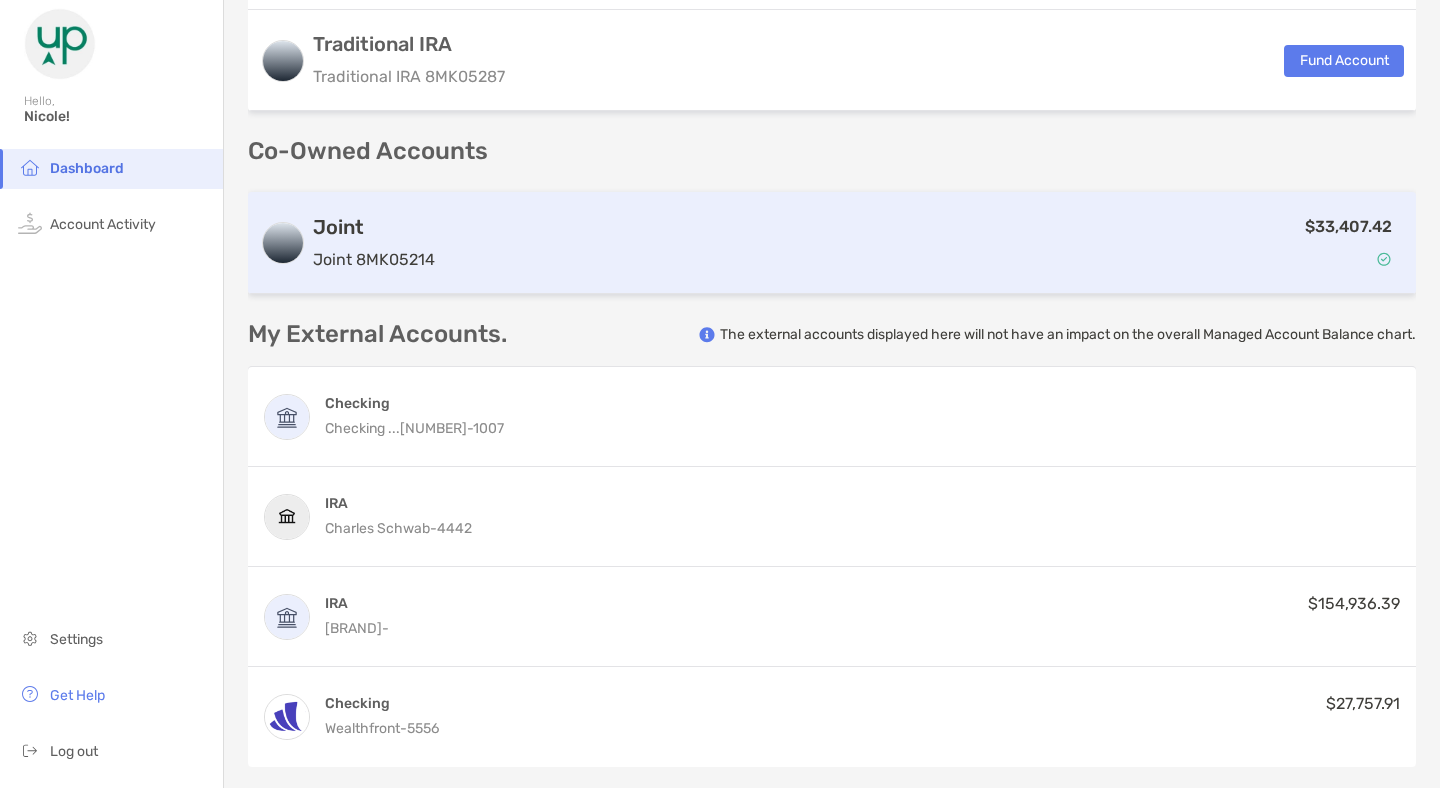 scroll, scrollTop: 836, scrollLeft: 0, axis: vertical 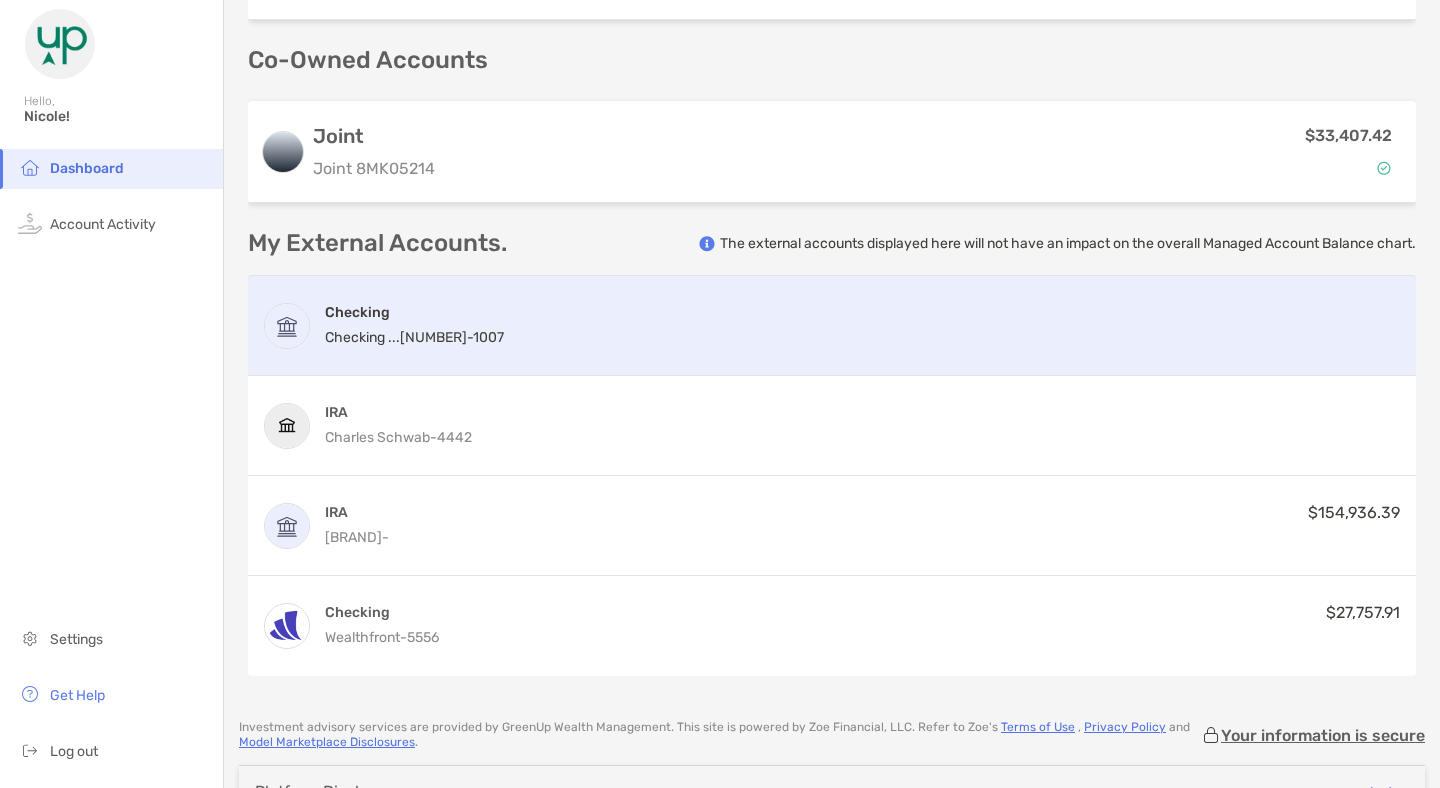click on "Checking Checking ...[NUMBER]" at bounding box center [832, 326] 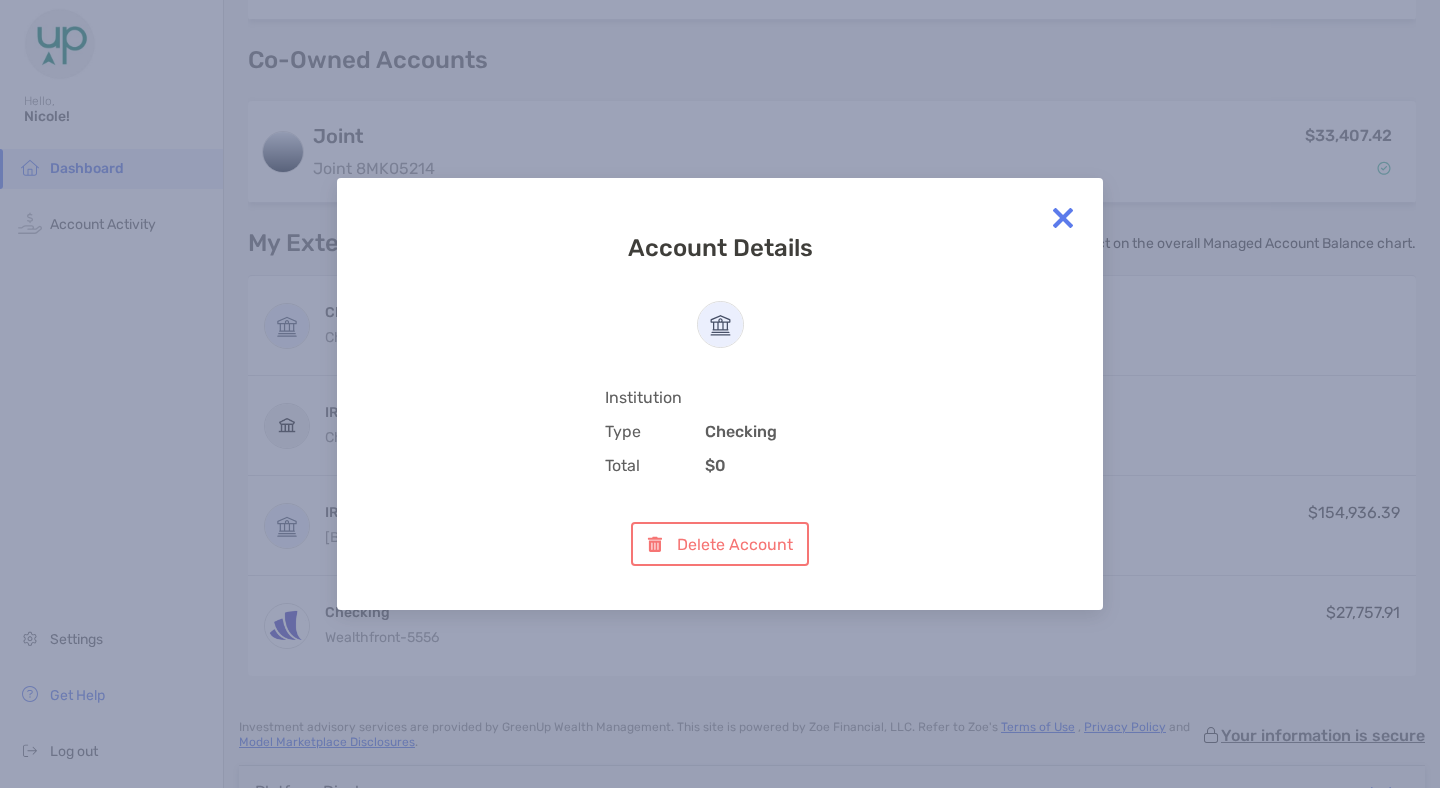 click at bounding box center (1063, 218) 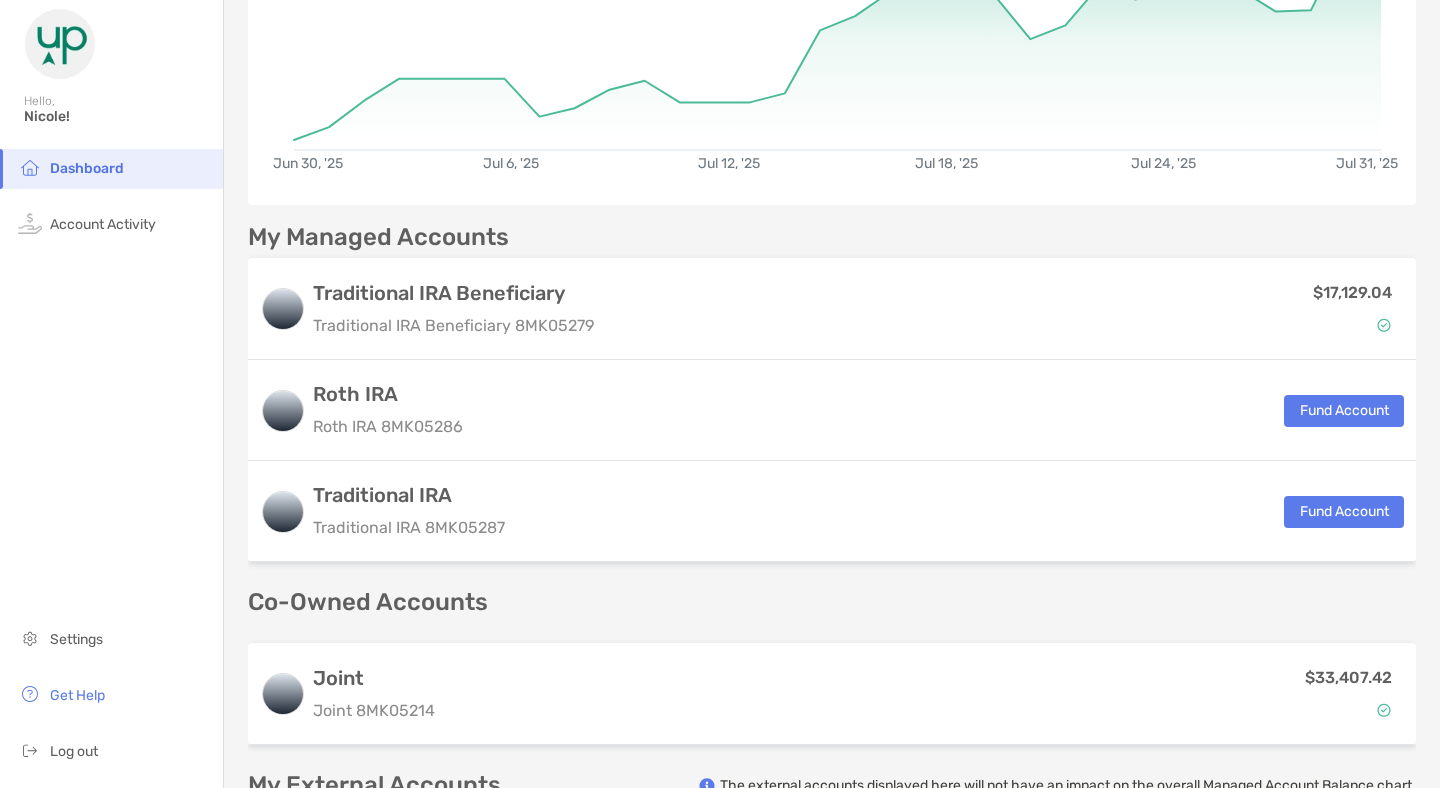 scroll, scrollTop: 0, scrollLeft: 0, axis: both 